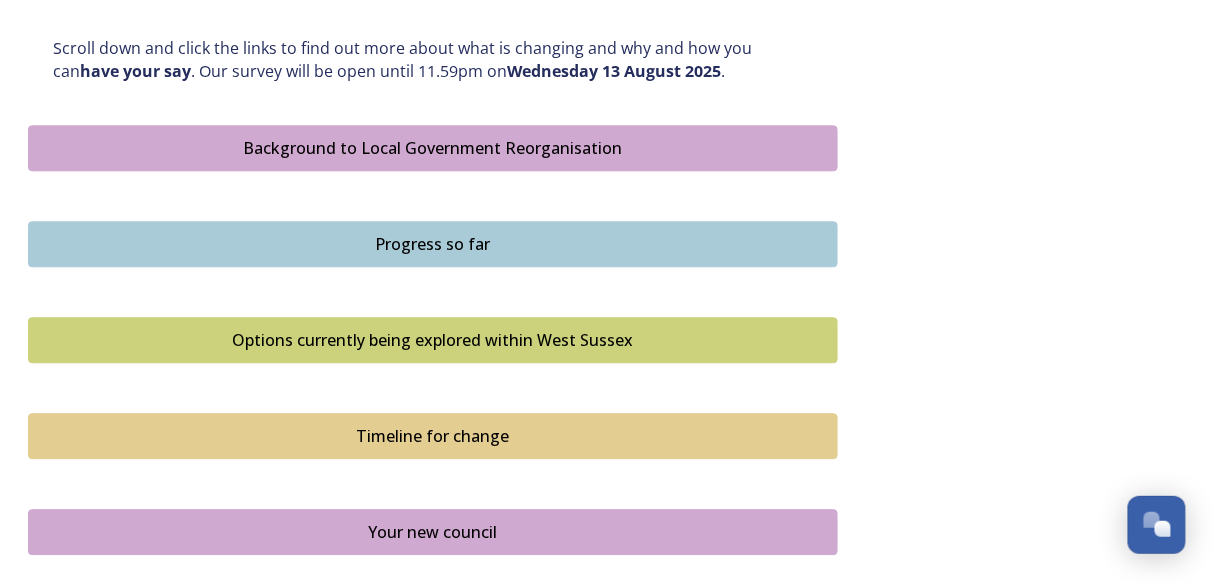 scroll, scrollTop: 1082, scrollLeft: 0, axis: vertical 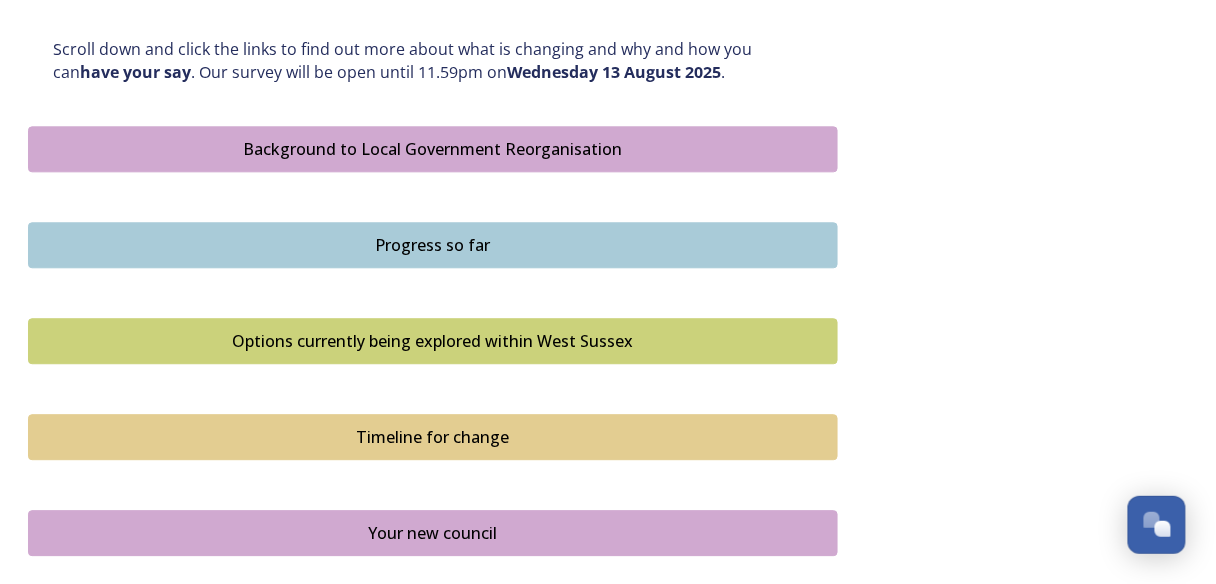 click on "Background to Local Government Reorganisation" at bounding box center (433, 149) 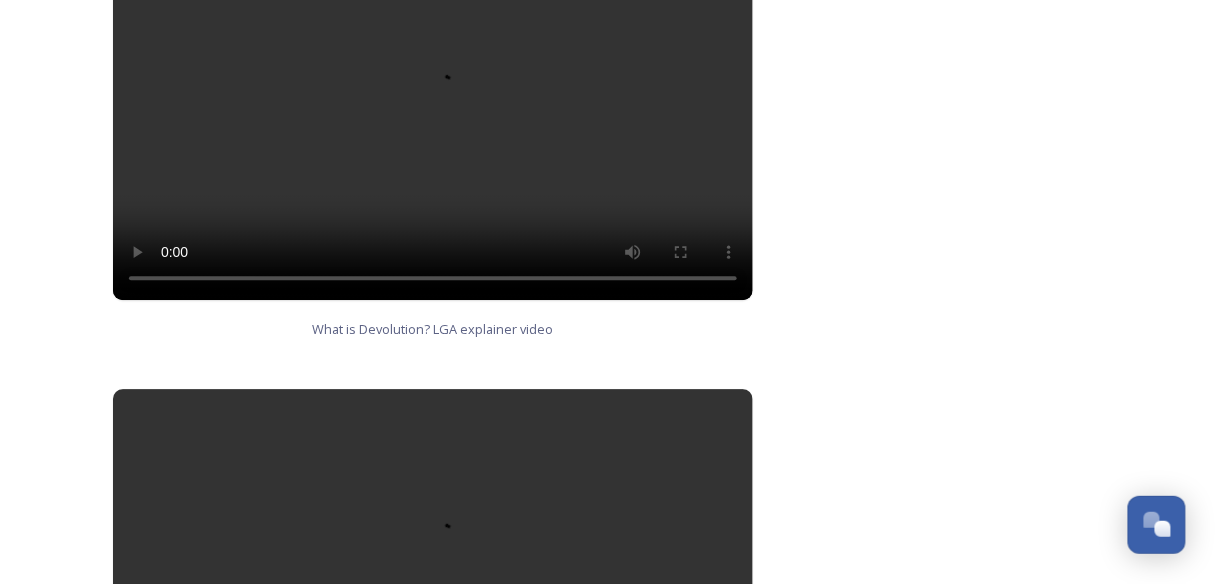 scroll, scrollTop: 1280, scrollLeft: 0, axis: vertical 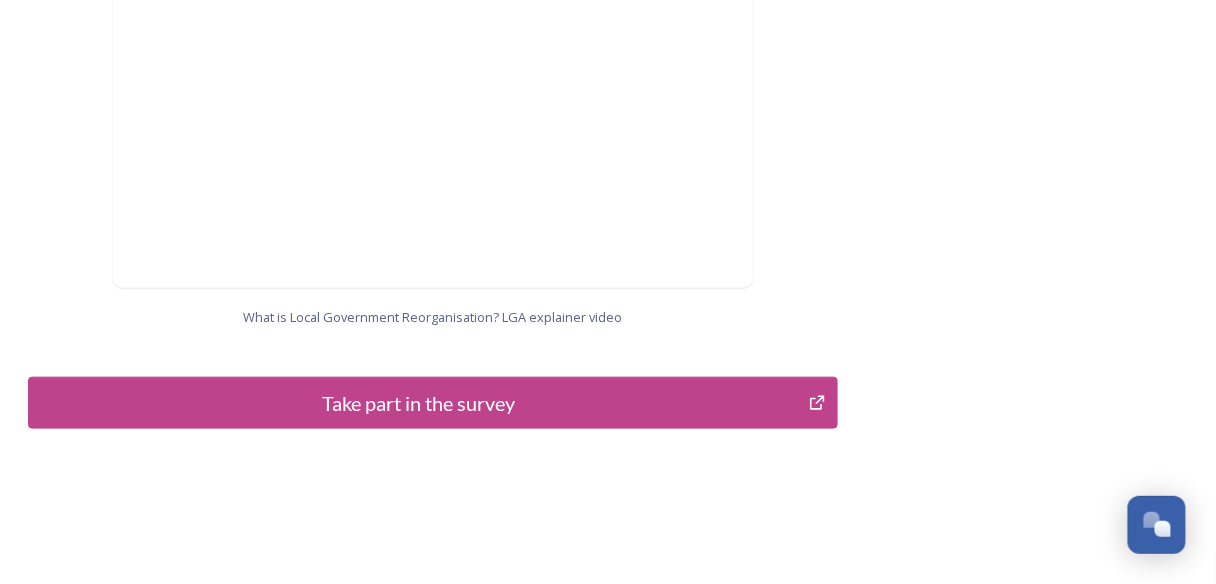 click on "Take part in the survey" at bounding box center [418, 403] 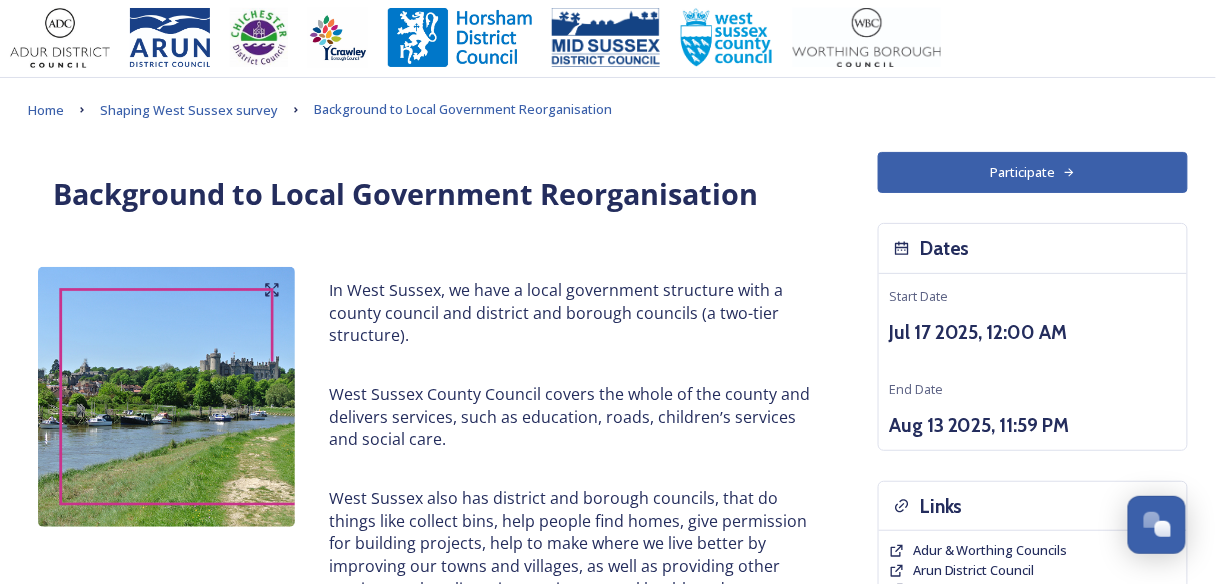 scroll, scrollTop: 0, scrollLeft: 0, axis: both 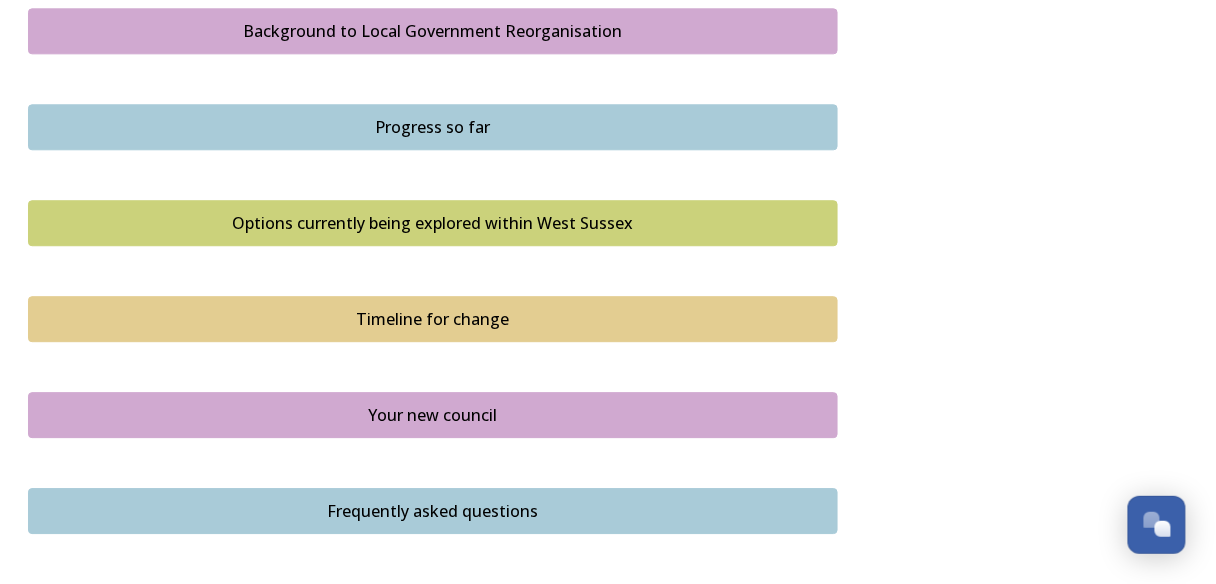 click on "Progress so far" at bounding box center [433, 127] 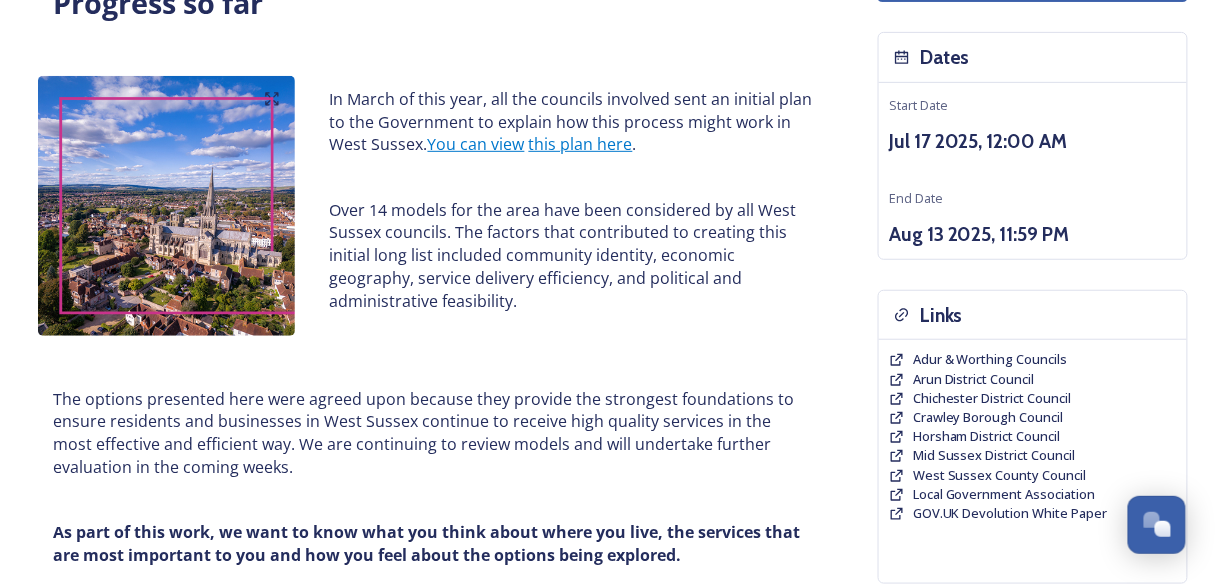 scroll, scrollTop: 0, scrollLeft: 0, axis: both 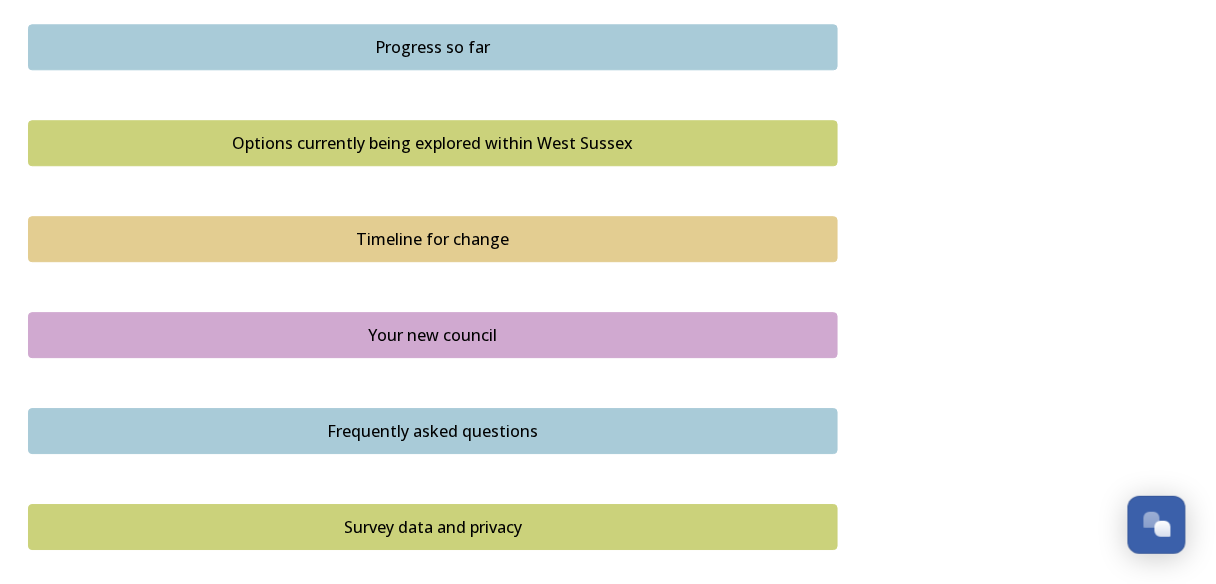 click on "Options currently being explored within West Sussex" at bounding box center (433, 143) 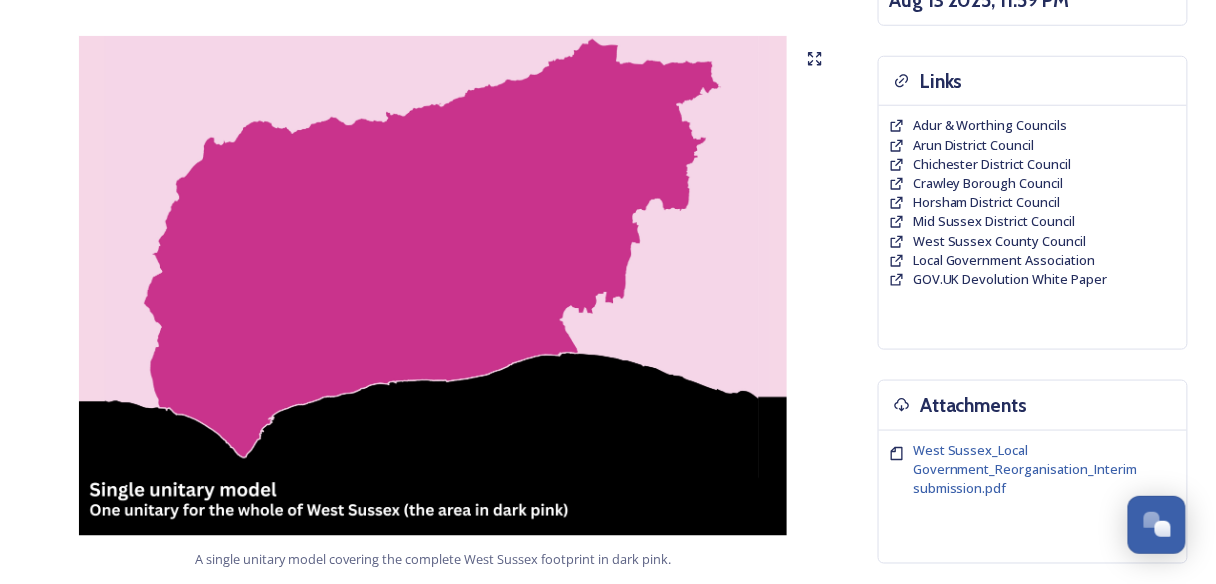 scroll, scrollTop: 400, scrollLeft: 0, axis: vertical 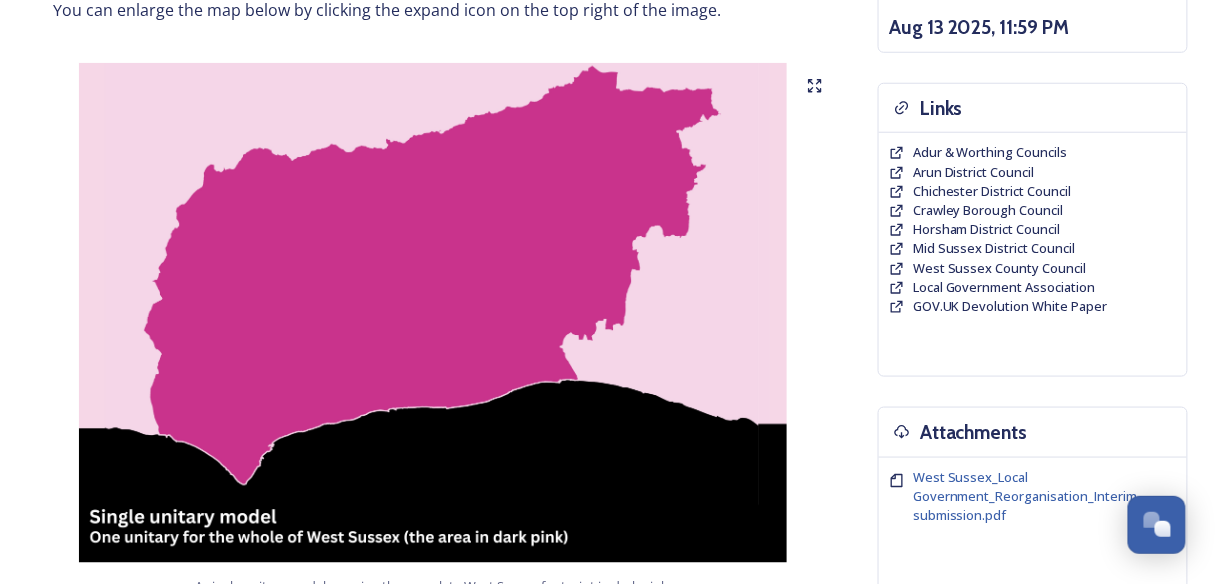click 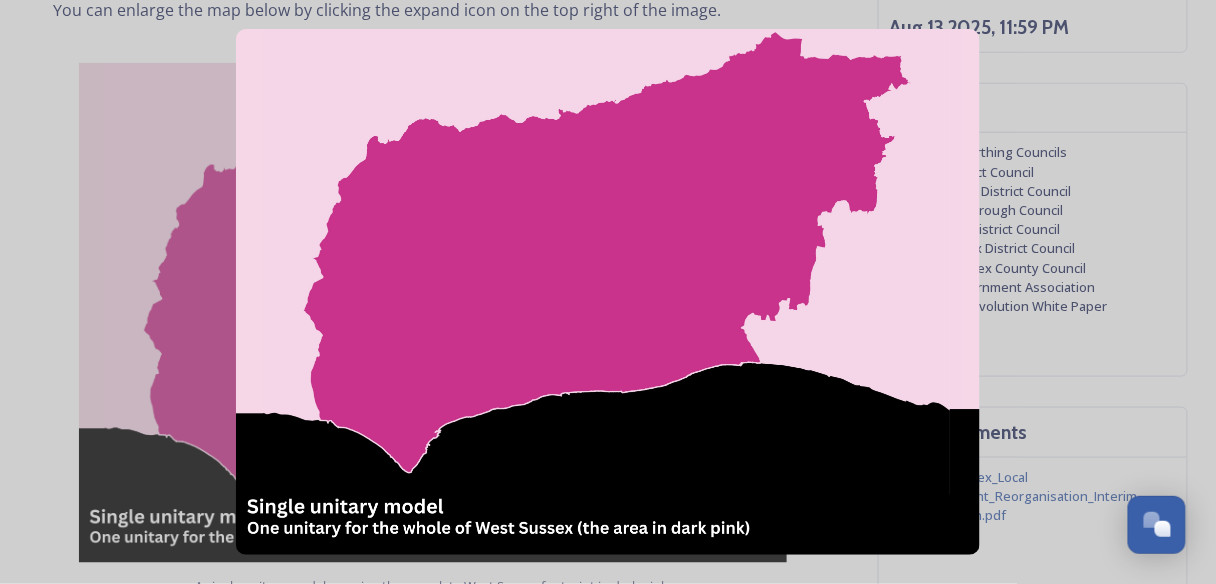 click at bounding box center (608, 292) 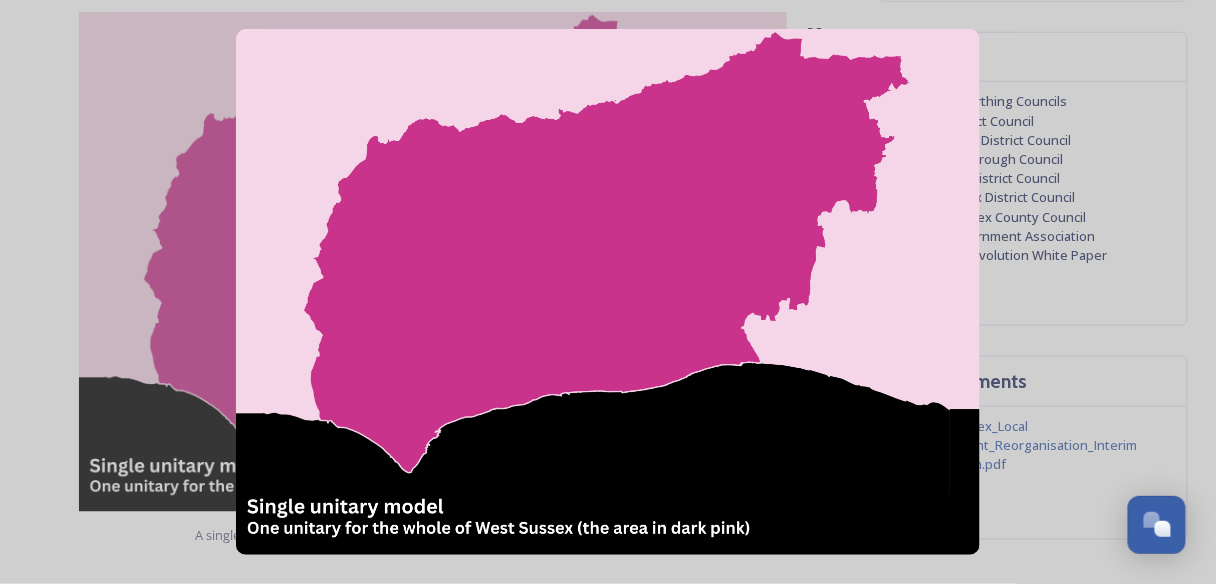 scroll, scrollTop: 400, scrollLeft: 0, axis: vertical 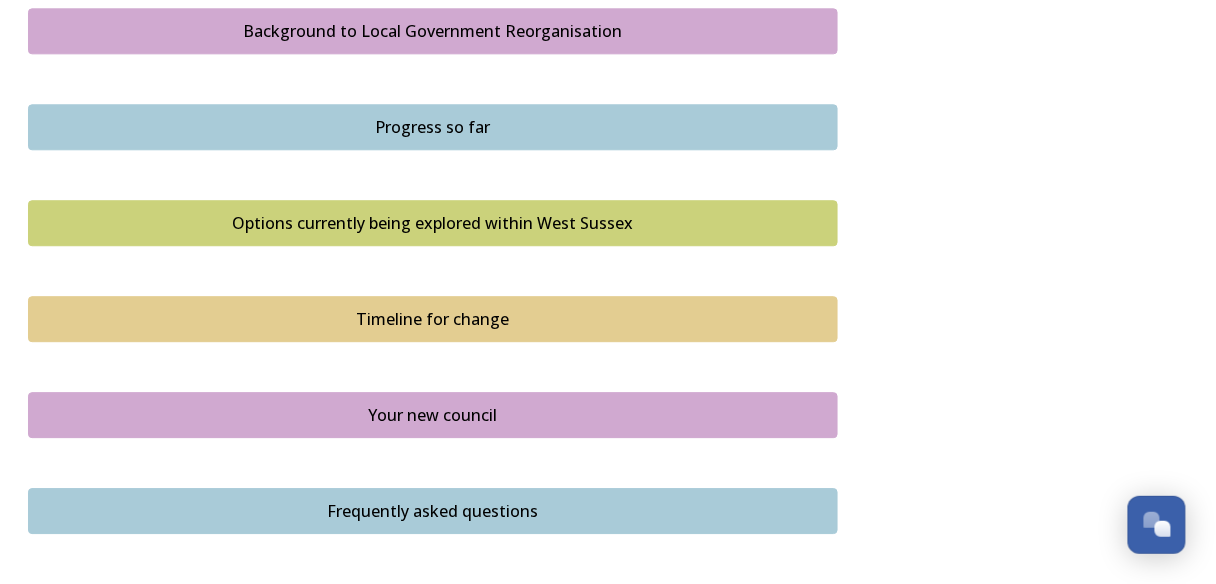 click on "Timeline for change" at bounding box center (433, 319) 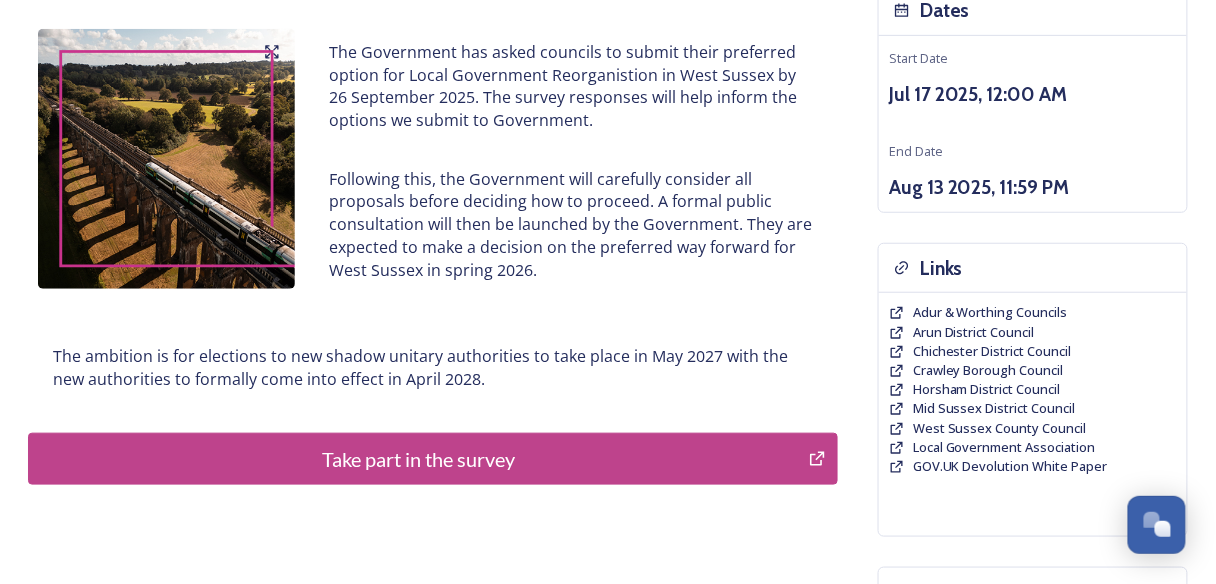 scroll, scrollTop: 0, scrollLeft: 0, axis: both 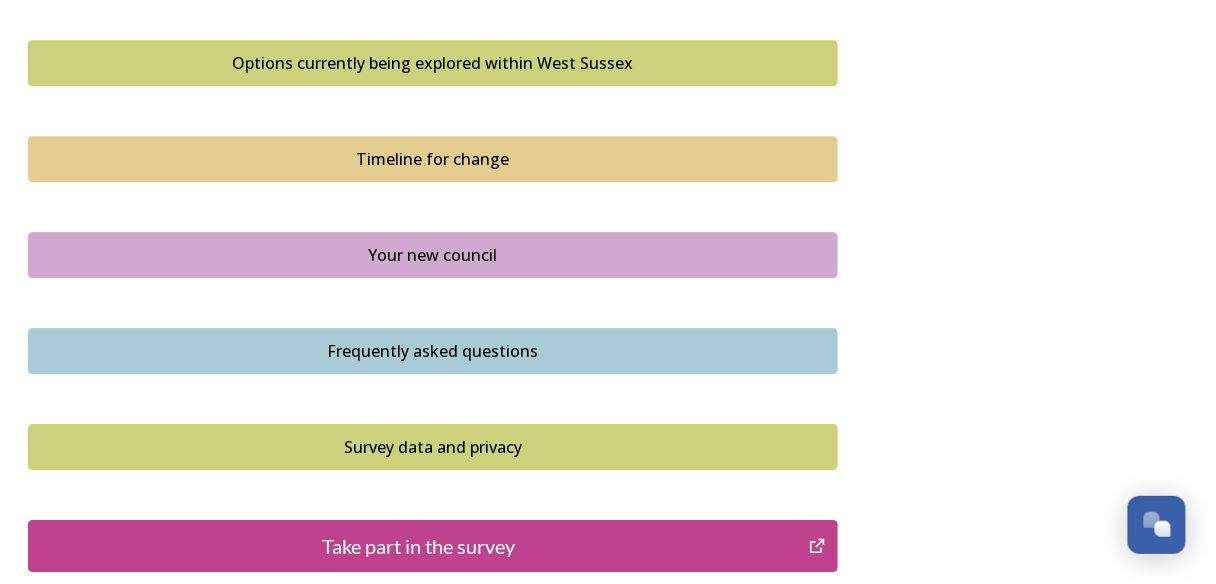 click on "Your new council" at bounding box center [433, 255] 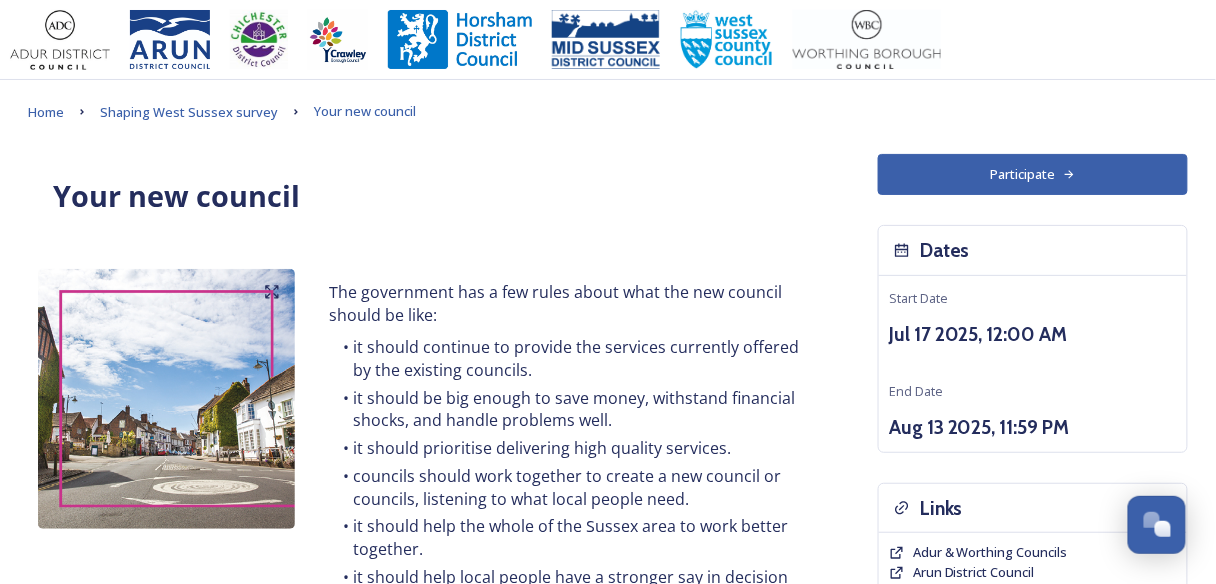 scroll, scrollTop: 0, scrollLeft: 0, axis: both 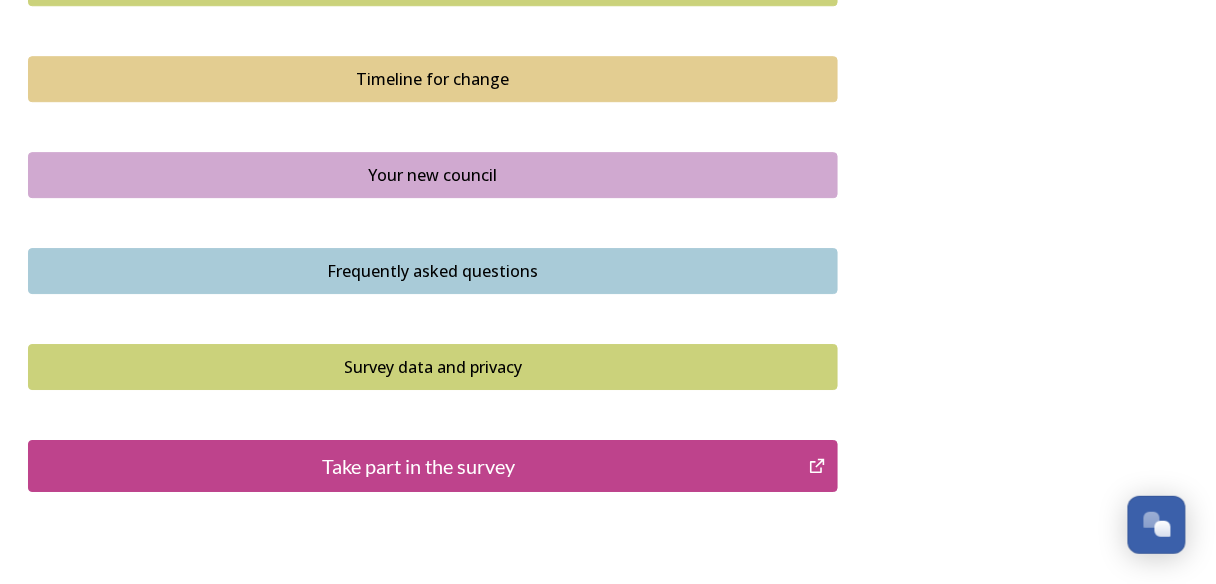 click on "Frequently asked questions" at bounding box center [433, 271] 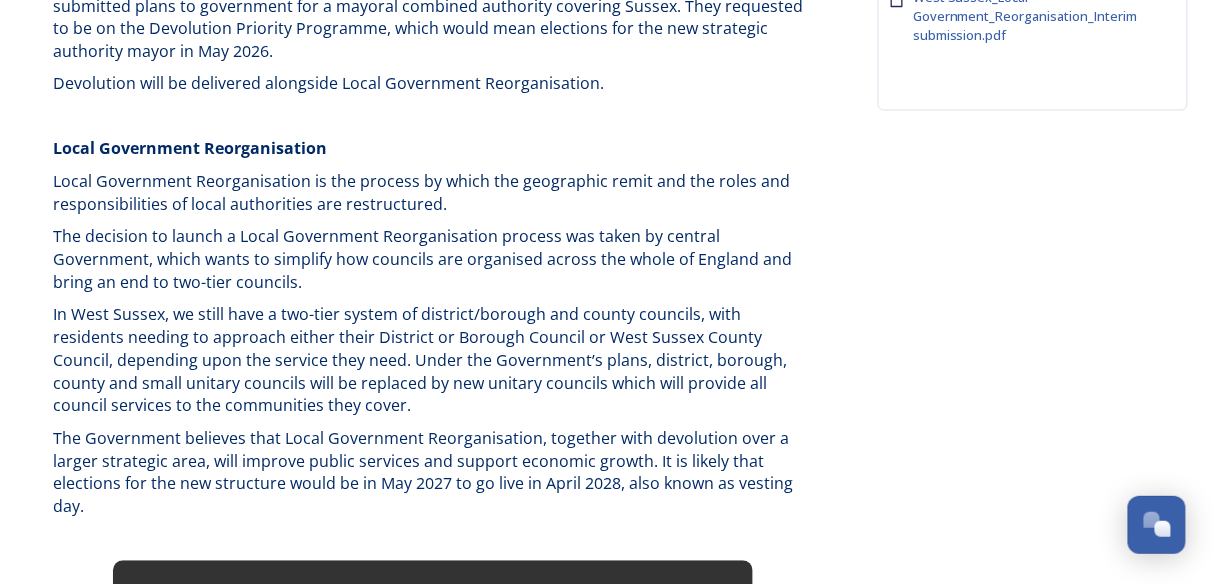 scroll, scrollTop: 960, scrollLeft: 0, axis: vertical 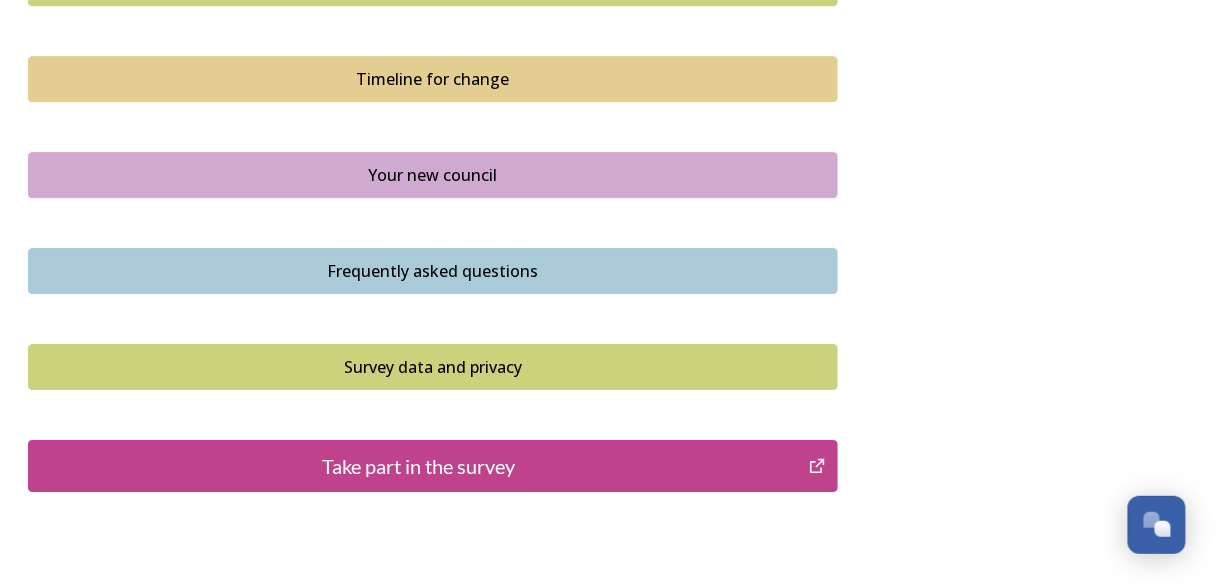 click on "Survey data and privacy" at bounding box center [433, 367] 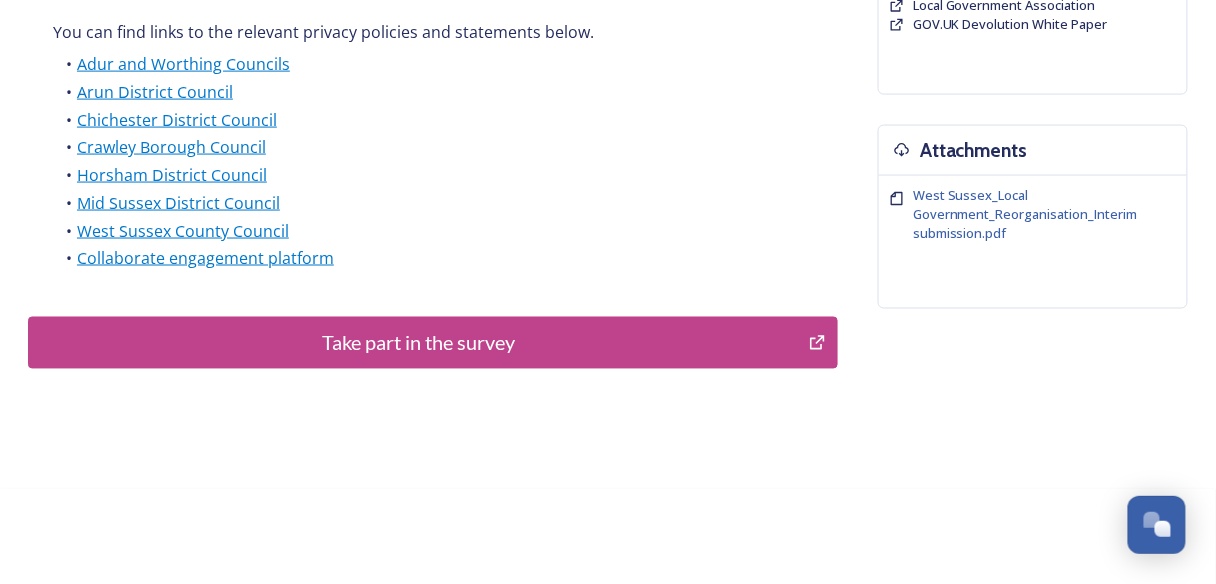 scroll, scrollTop: 686, scrollLeft: 0, axis: vertical 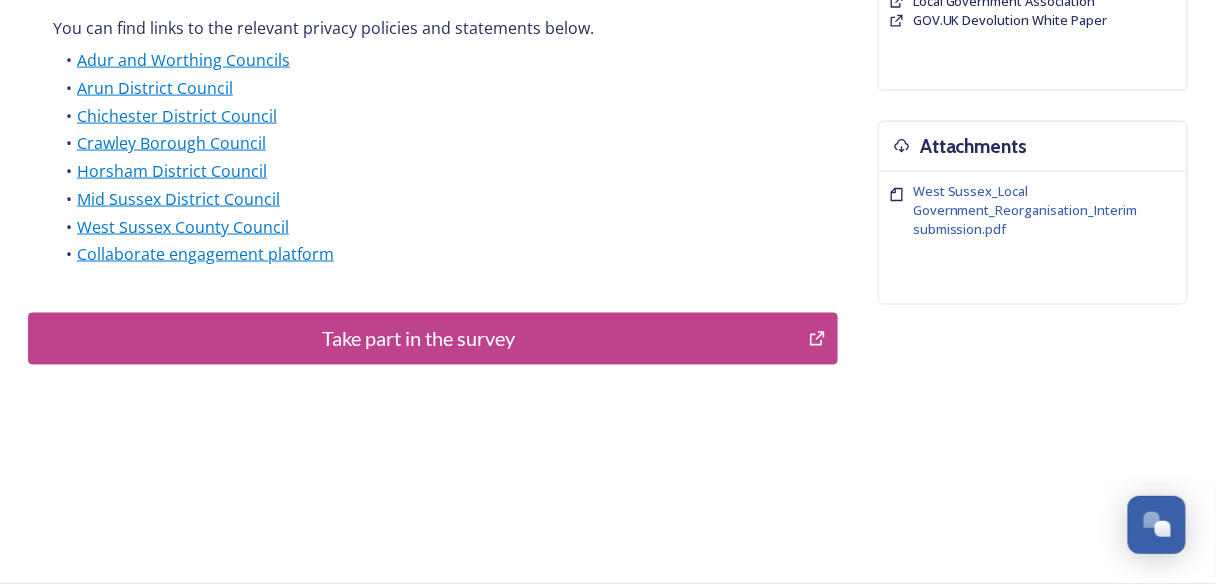 click on "Take part in the survey" at bounding box center (418, 339) 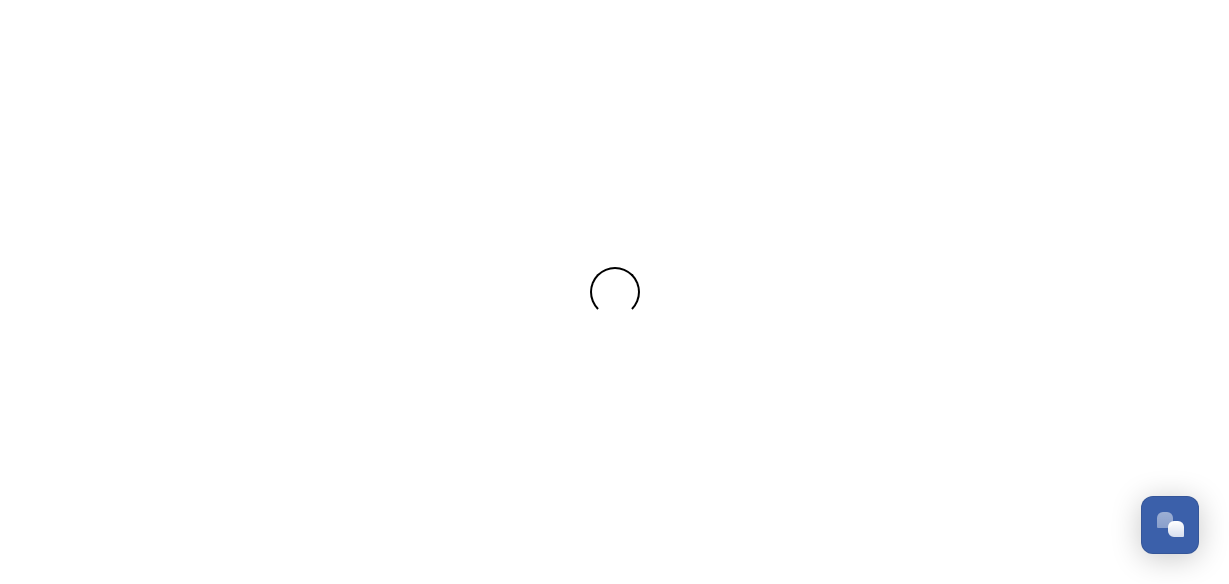 scroll, scrollTop: 0, scrollLeft: 0, axis: both 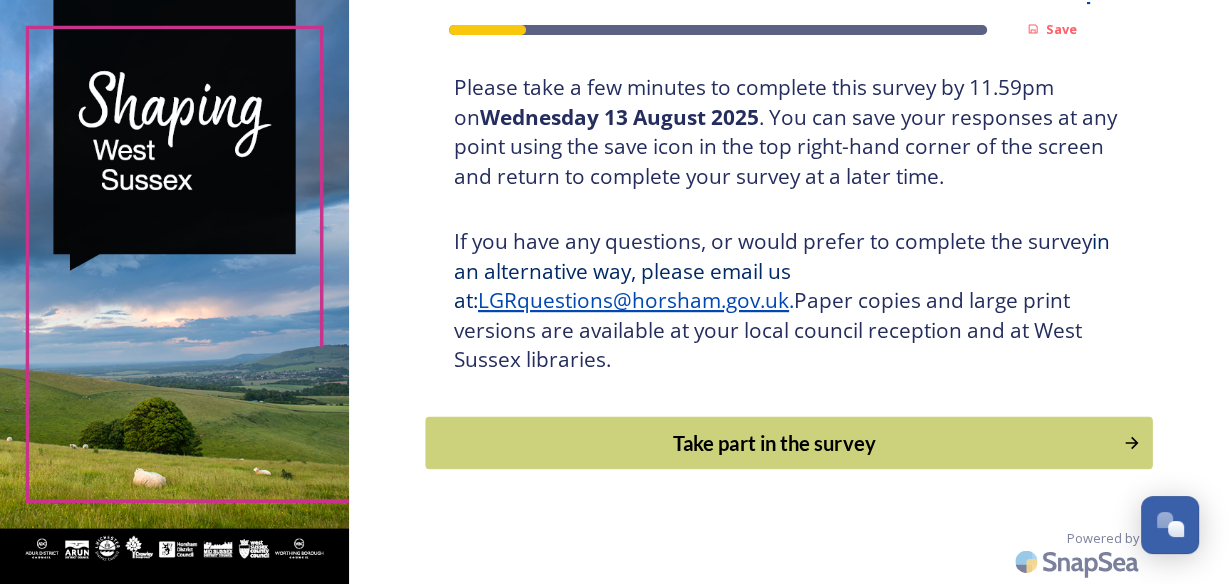 click on "Take part in the survey" at bounding box center (774, 443) 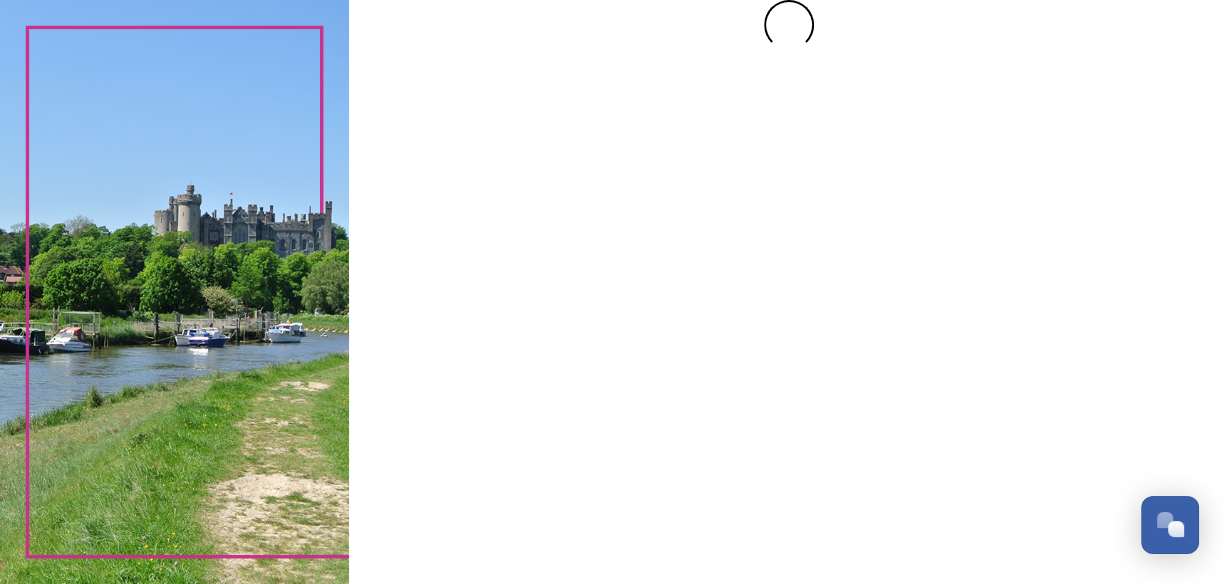 scroll, scrollTop: 0, scrollLeft: 0, axis: both 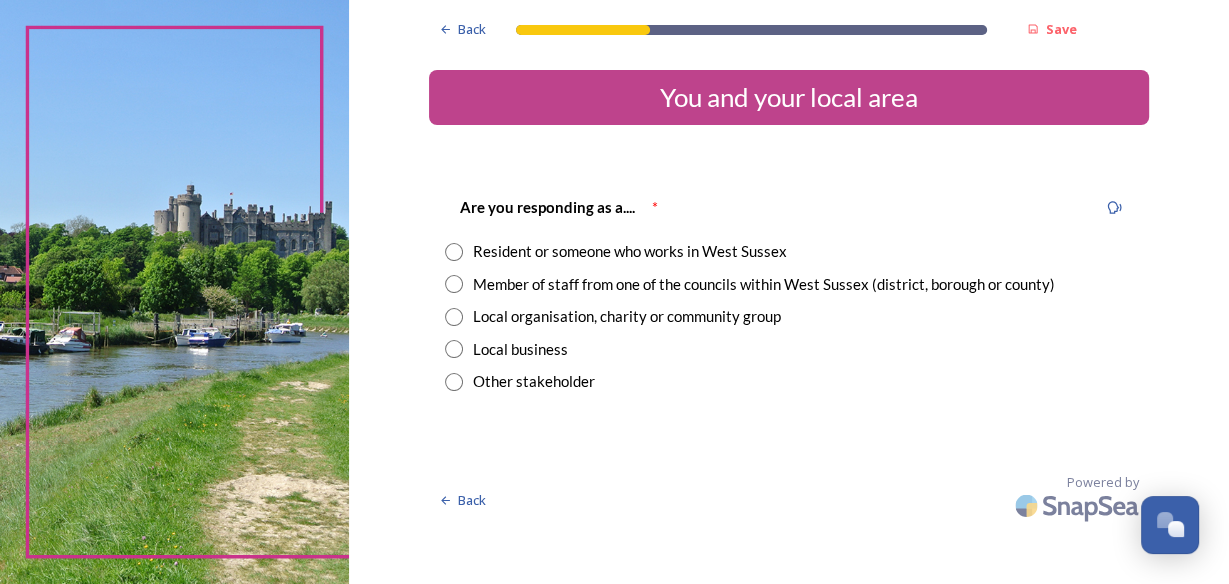 click at bounding box center (454, 252) 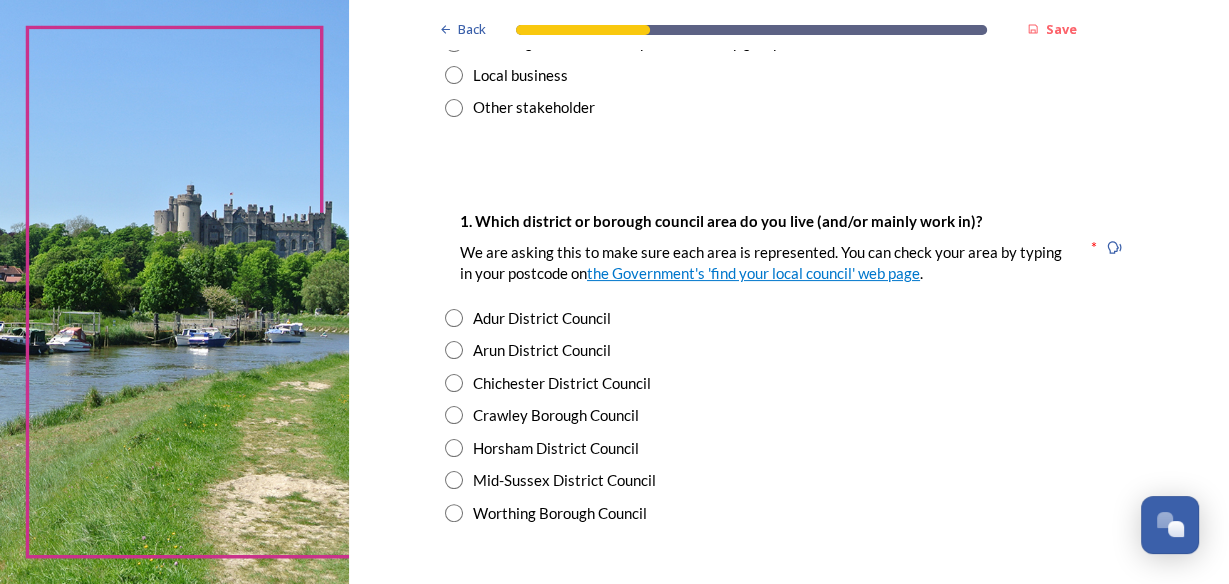 scroll, scrollTop: 320, scrollLeft: 0, axis: vertical 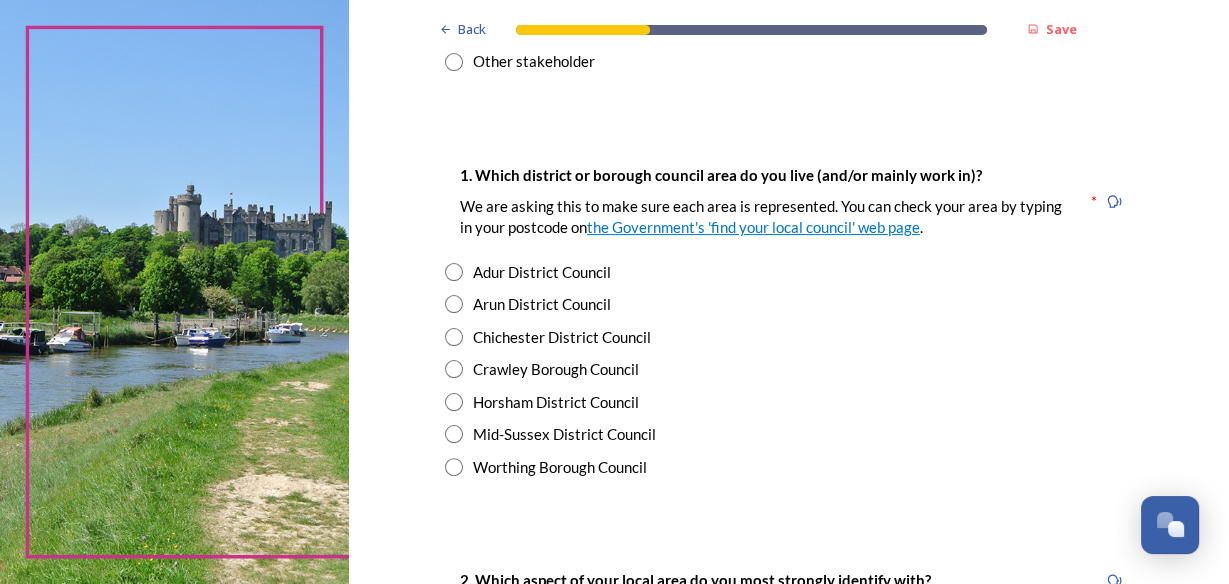 click at bounding box center (454, 434) 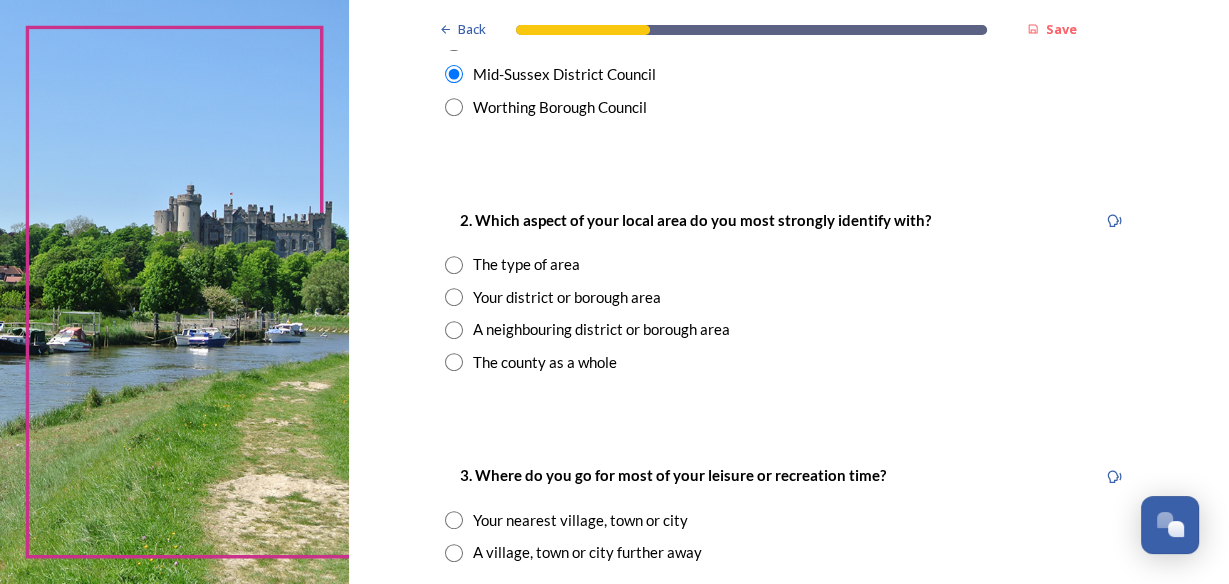 scroll, scrollTop: 800, scrollLeft: 0, axis: vertical 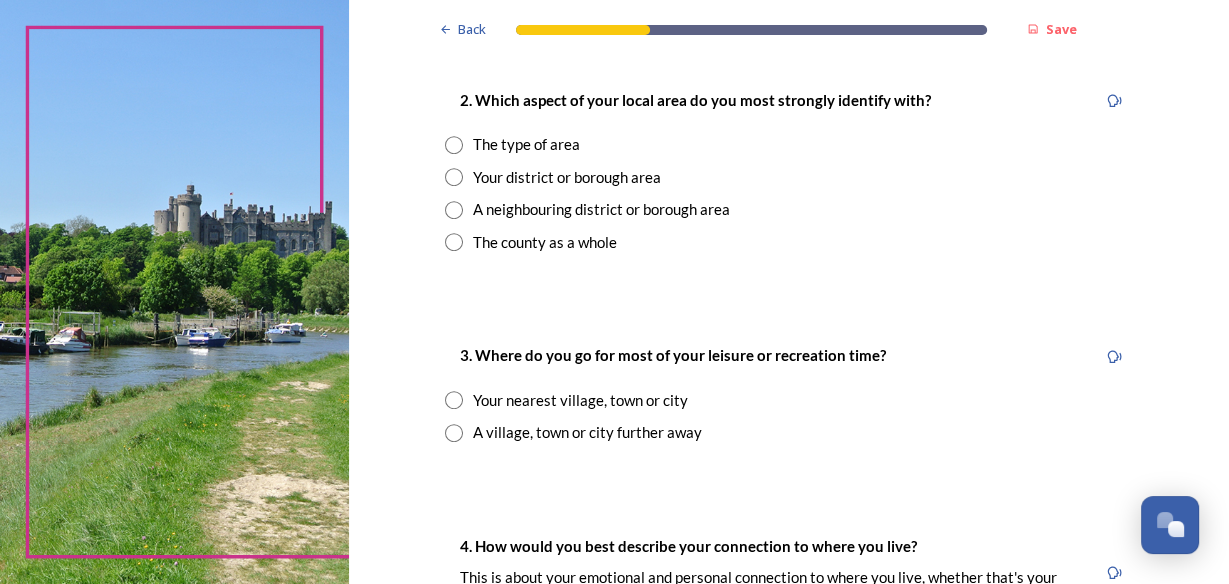 click at bounding box center [454, 177] 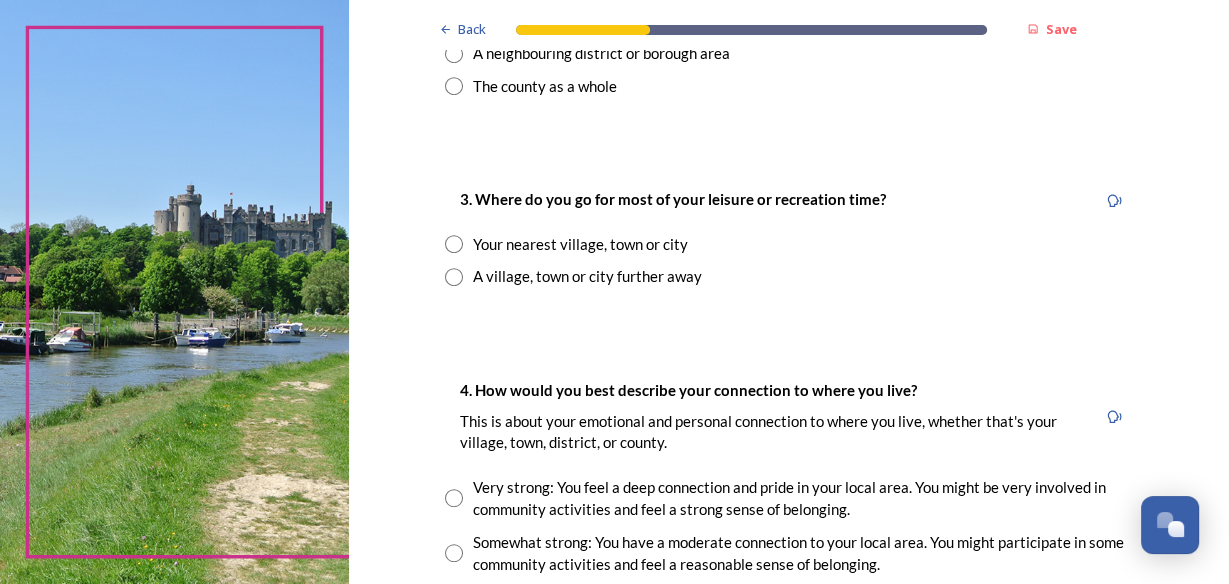scroll, scrollTop: 960, scrollLeft: 0, axis: vertical 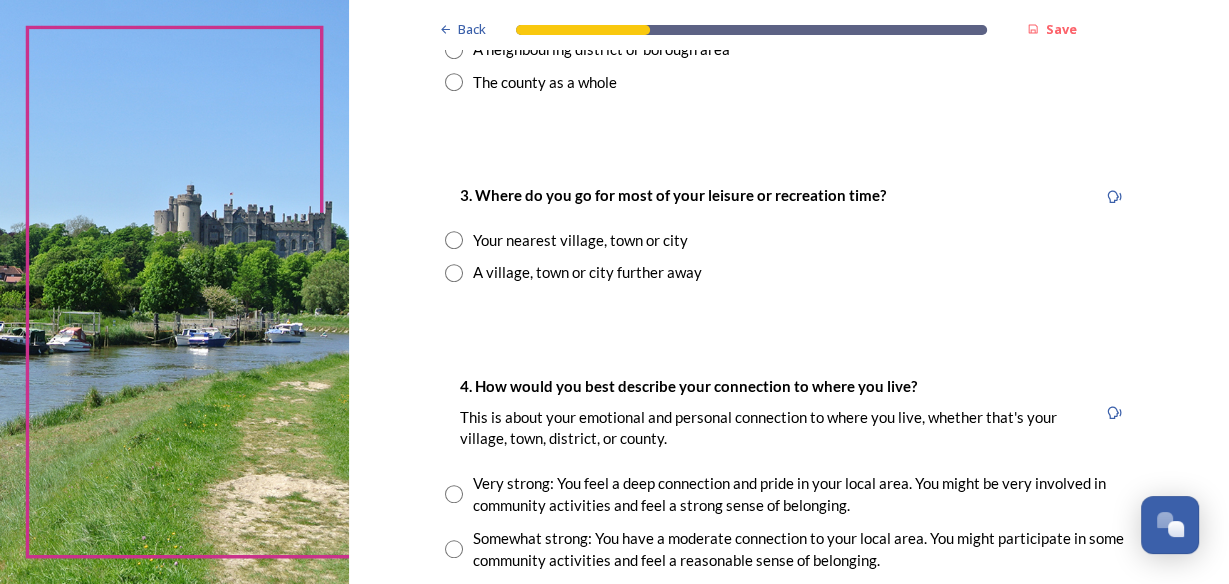 click at bounding box center (454, 240) 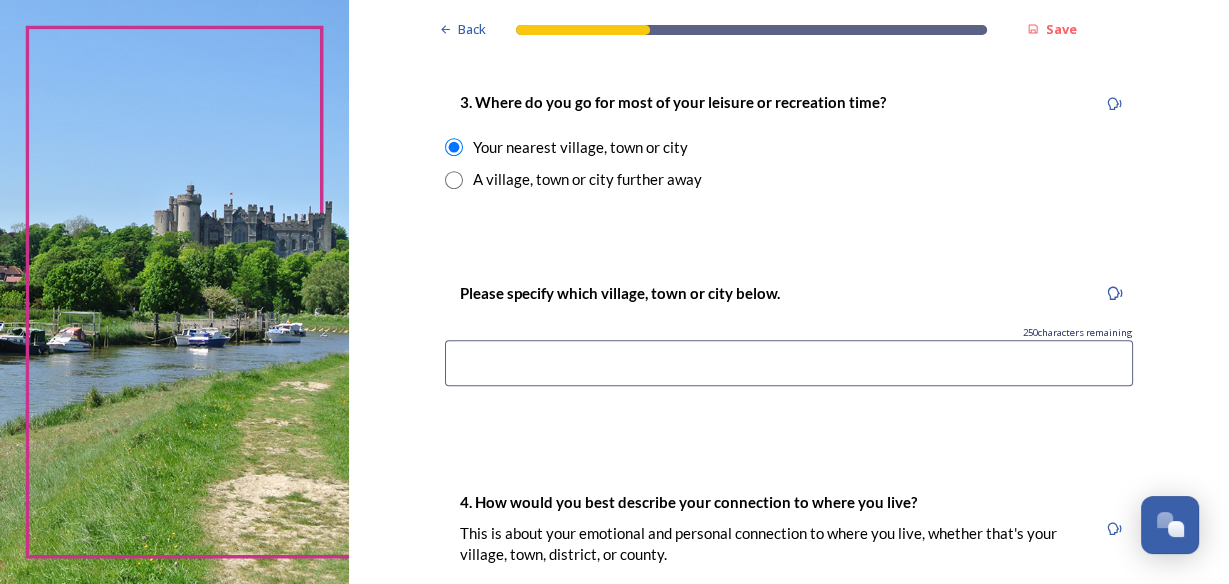 scroll, scrollTop: 1040, scrollLeft: 0, axis: vertical 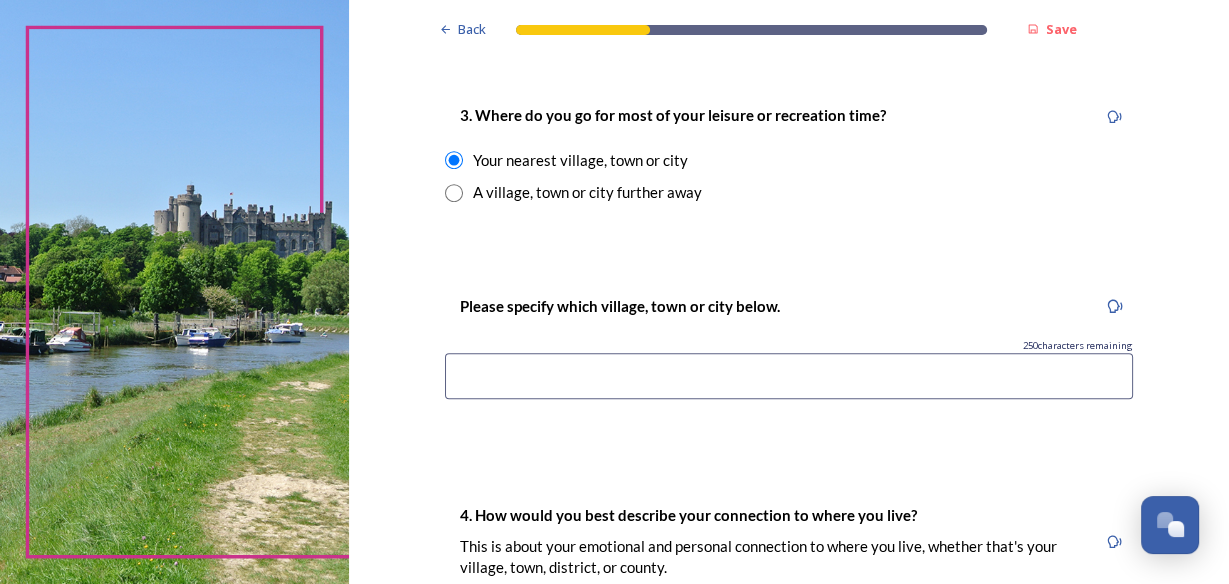click at bounding box center [789, 376] 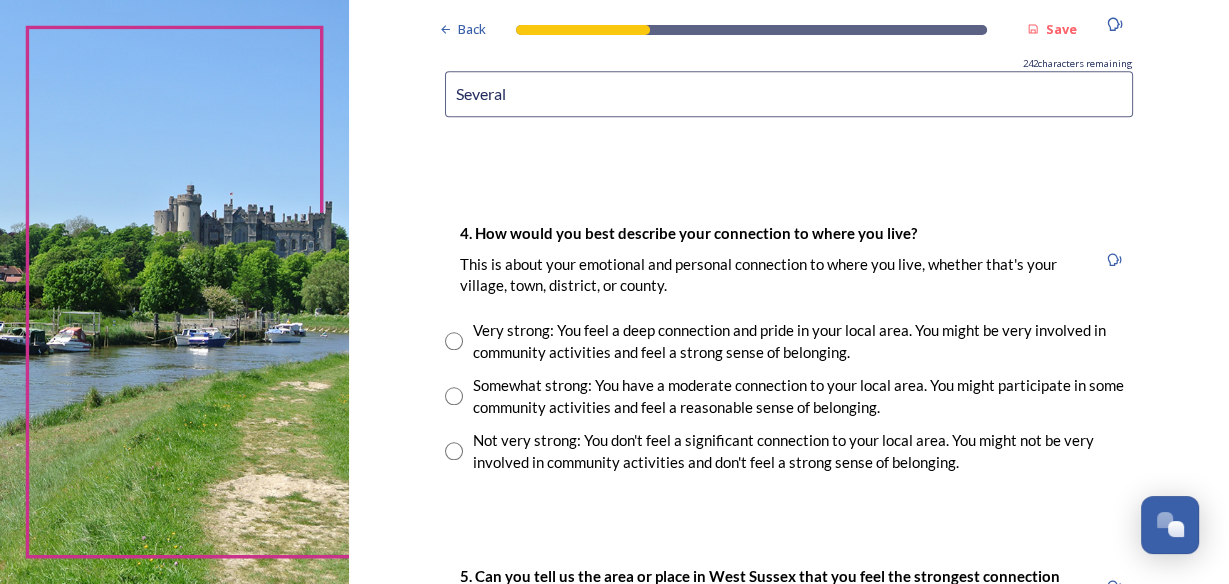 scroll, scrollTop: 1360, scrollLeft: 0, axis: vertical 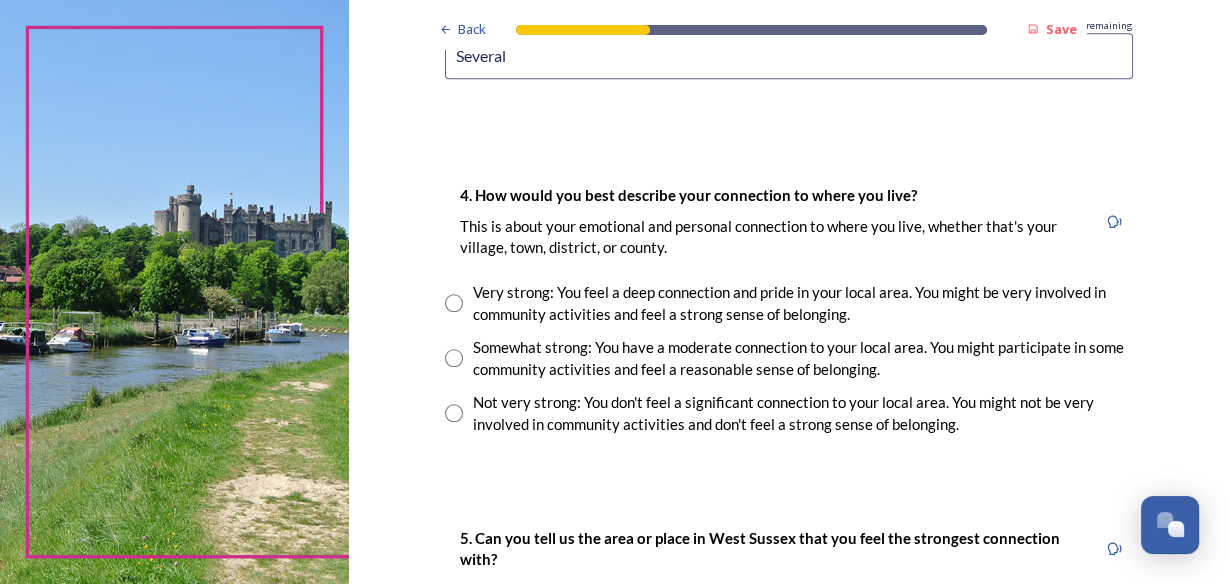 type on "Several" 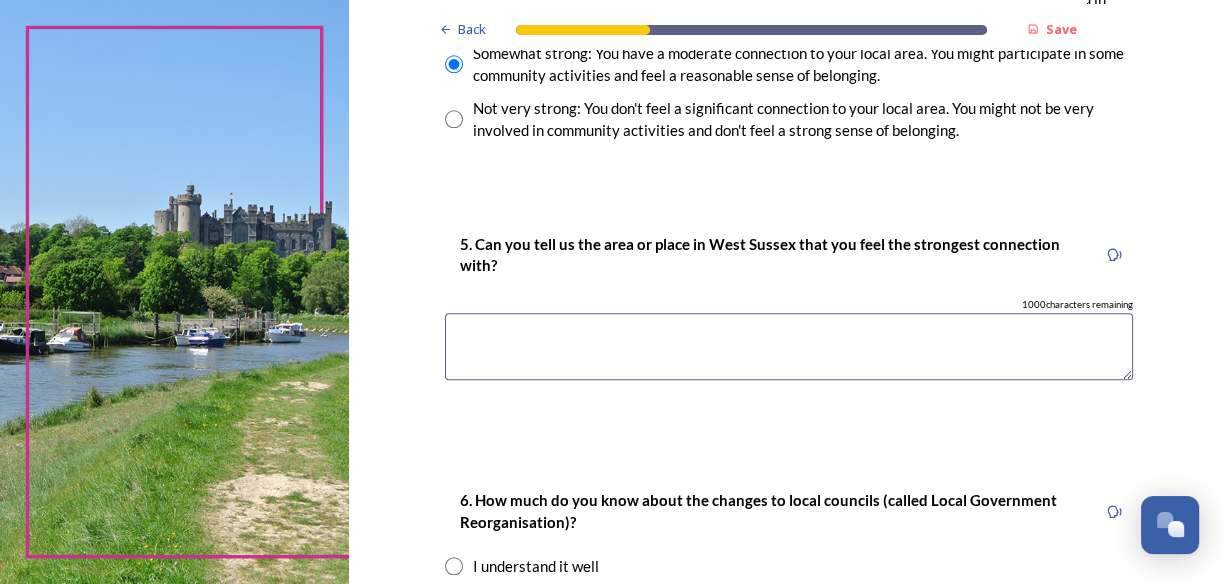 scroll, scrollTop: 1680, scrollLeft: 0, axis: vertical 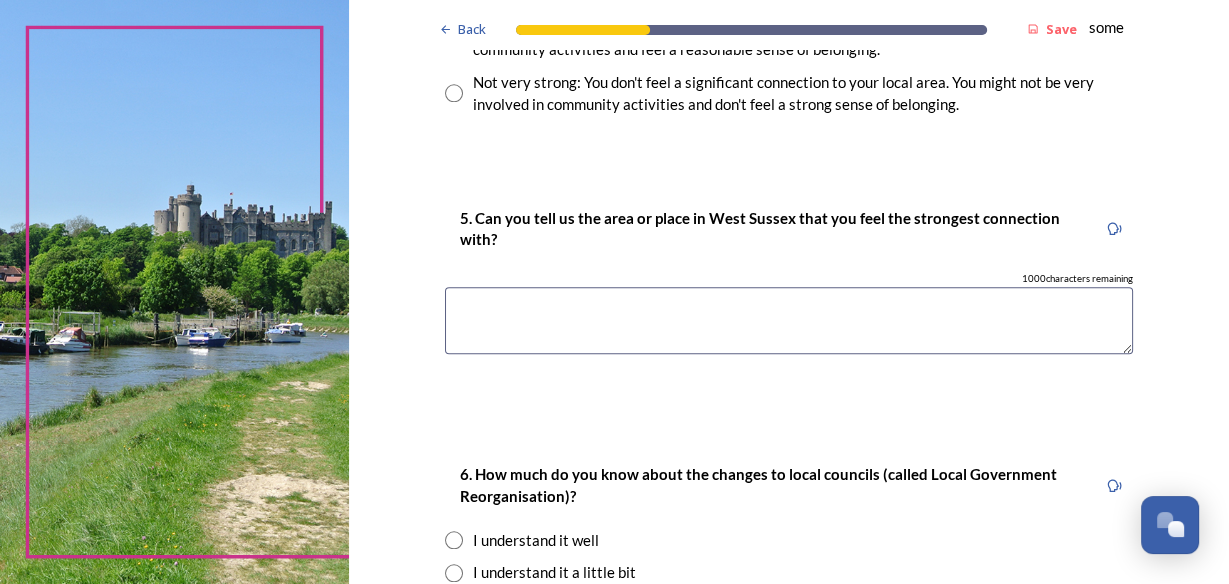click at bounding box center (789, 320) 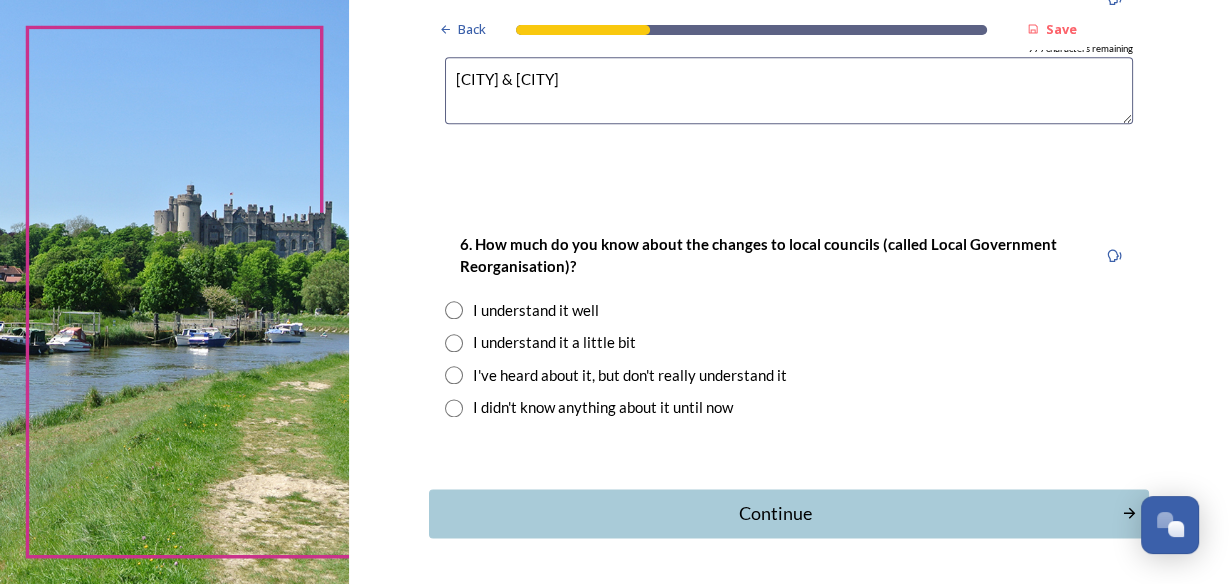 scroll, scrollTop: 1920, scrollLeft: 0, axis: vertical 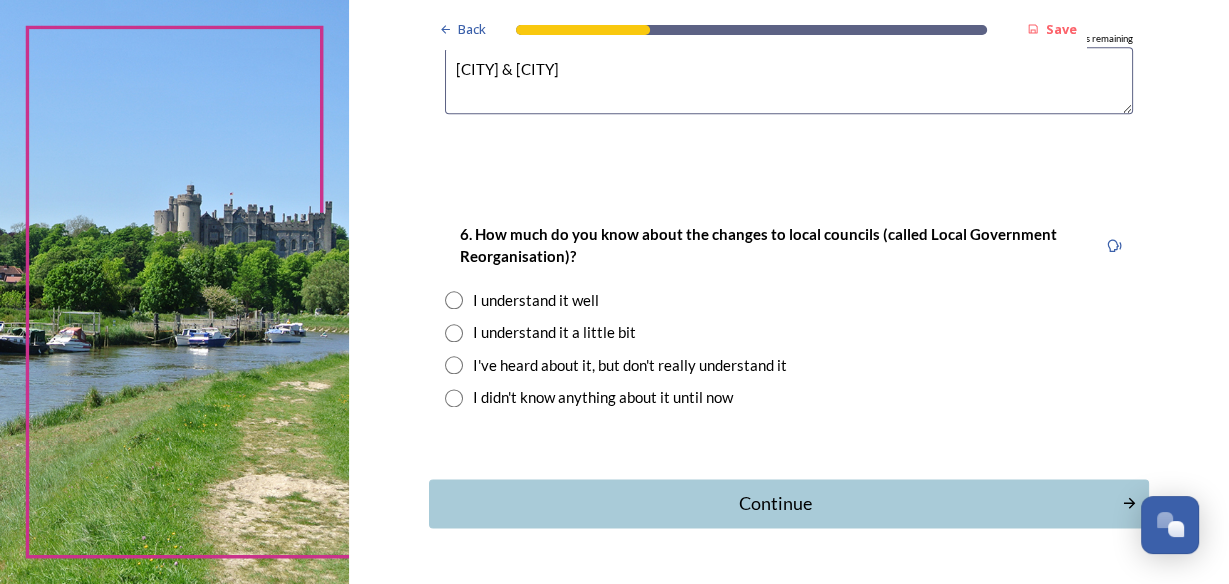 type on "[CITY] & [CITY]" 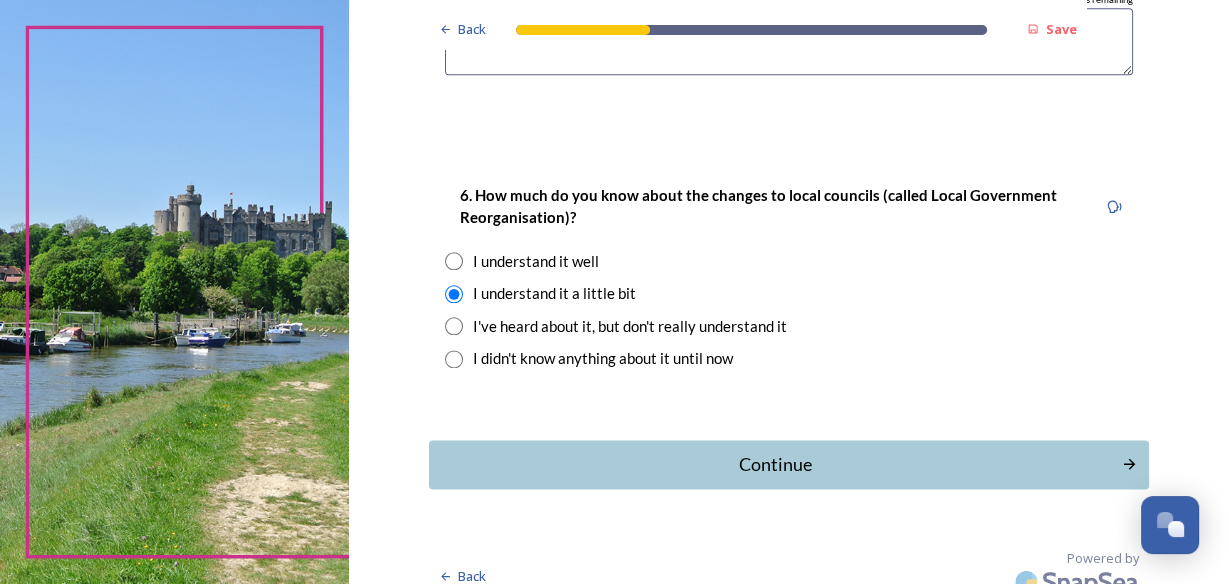 scroll, scrollTop: 1978, scrollLeft: 0, axis: vertical 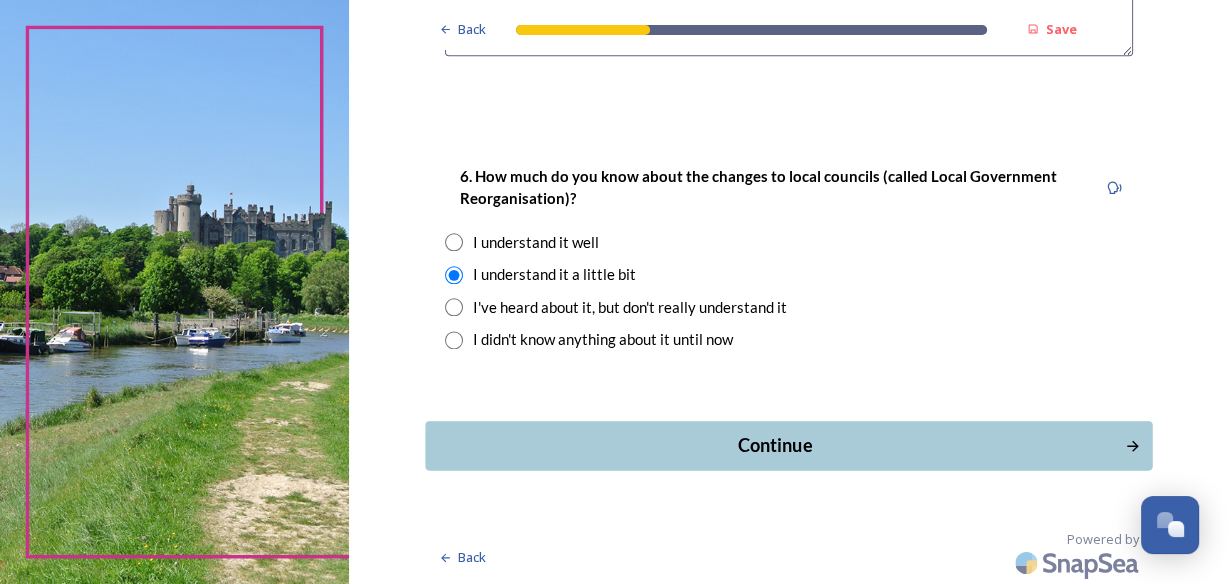 click on "Continue" at bounding box center (774, 445) 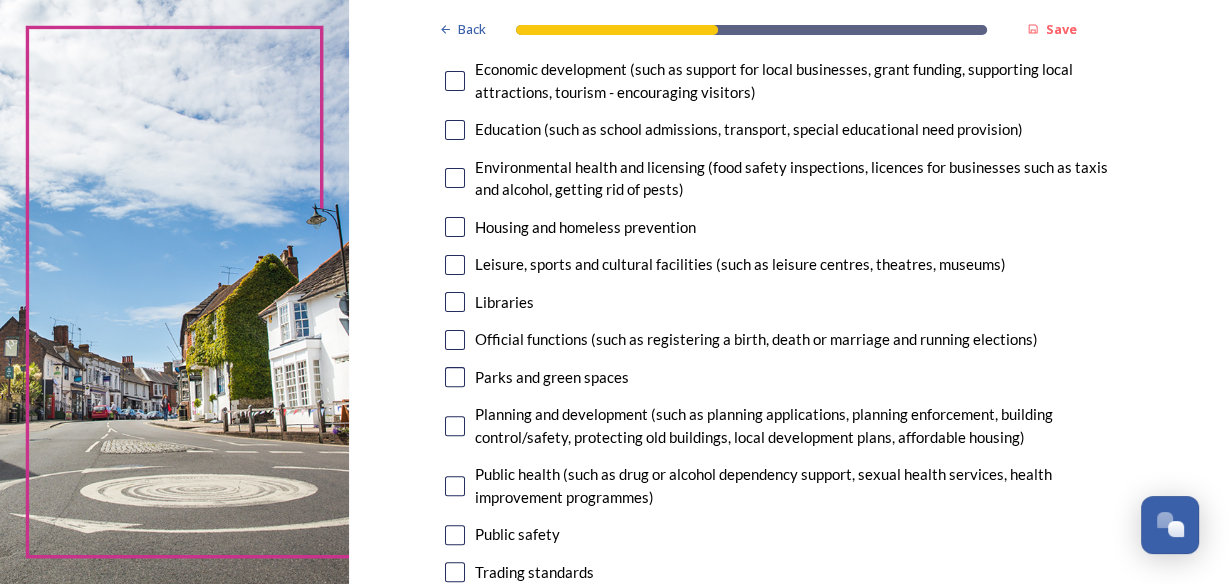 scroll, scrollTop: 480, scrollLeft: 0, axis: vertical 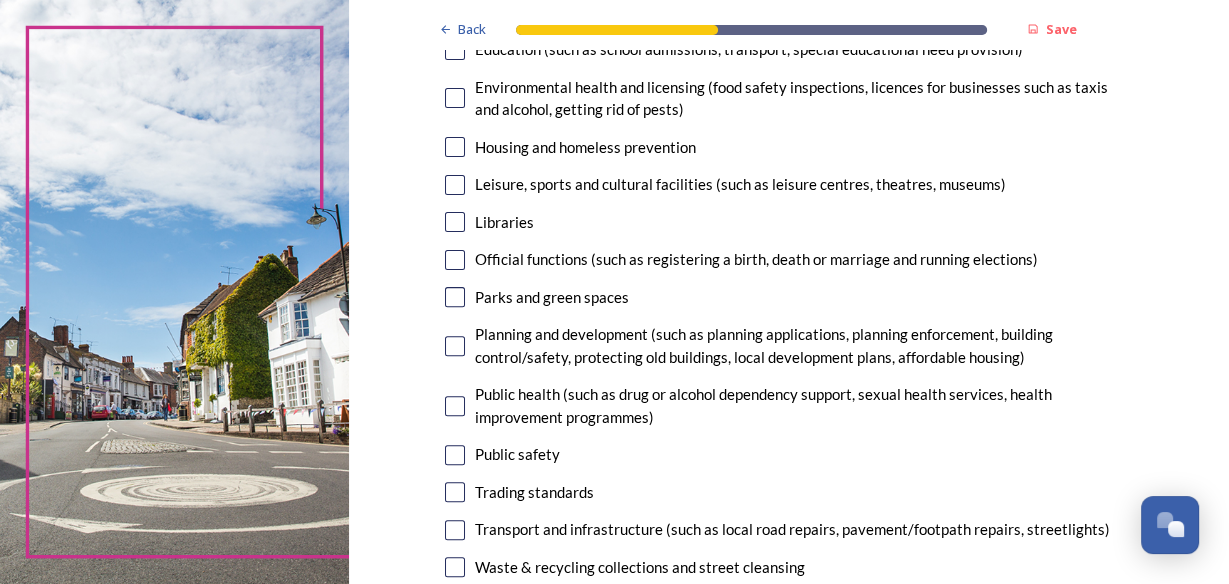 click at bounding box center (455, 346) 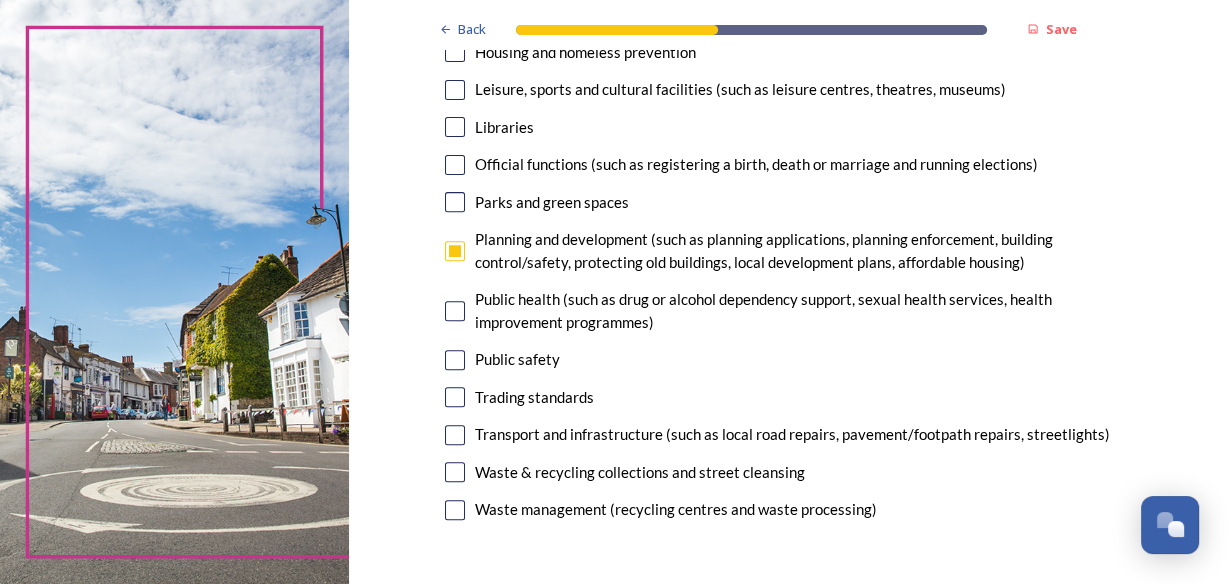 scroll, scrollTop: 640, scrollLeft: 0, axis: vertical 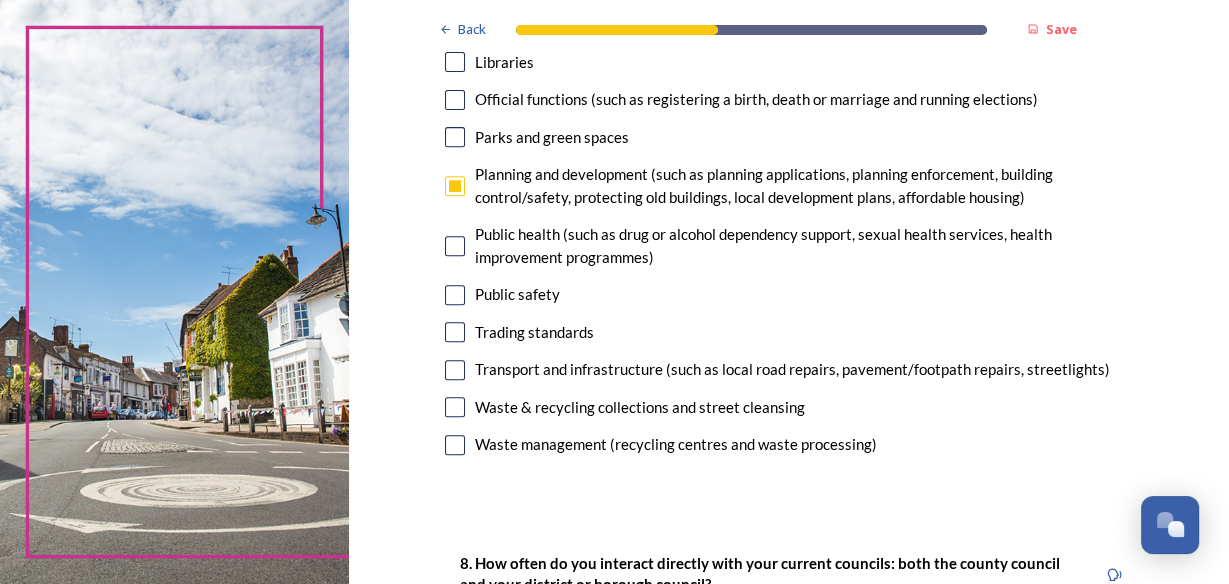 click at bounding box center (455, 407) 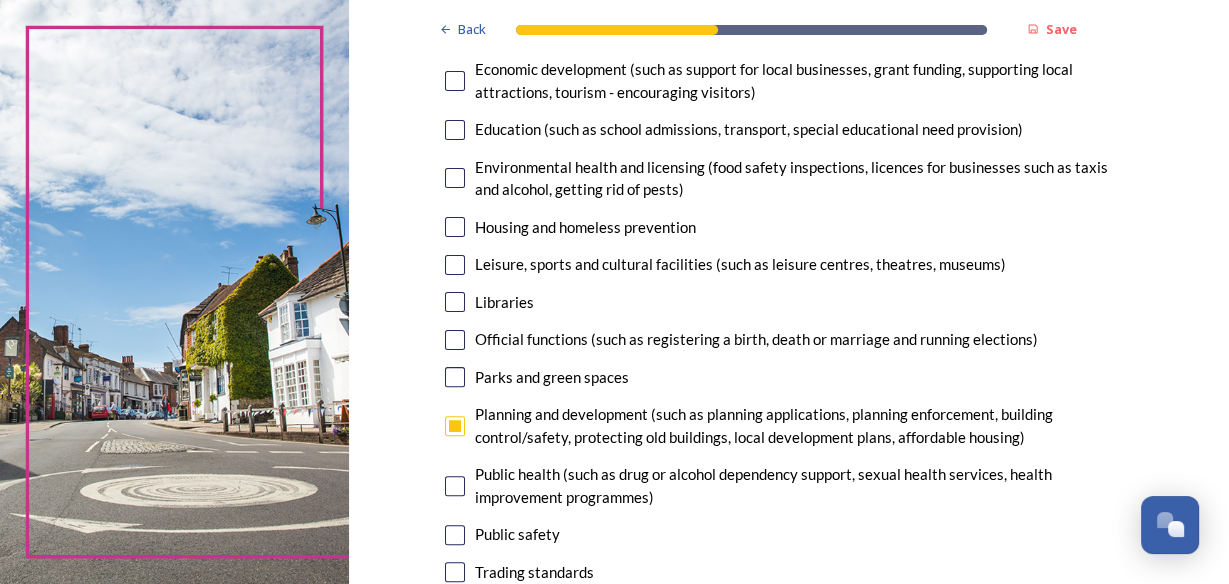 scroll, scrollTop: 480, scrollLeft: 0, axis: vertical 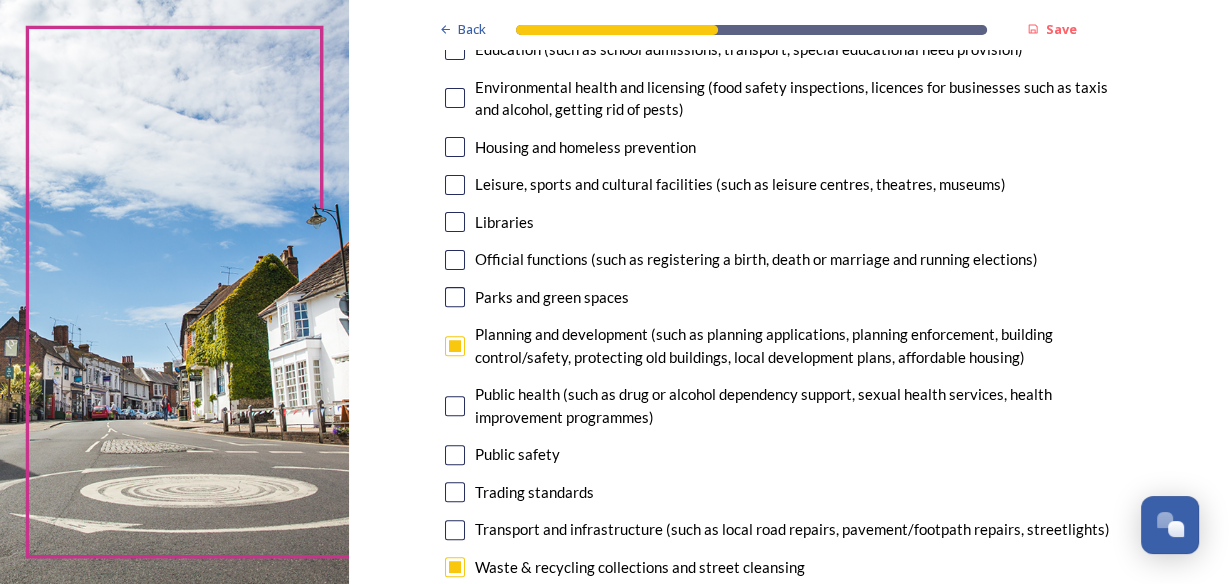 click at bounding box center [455, 297] 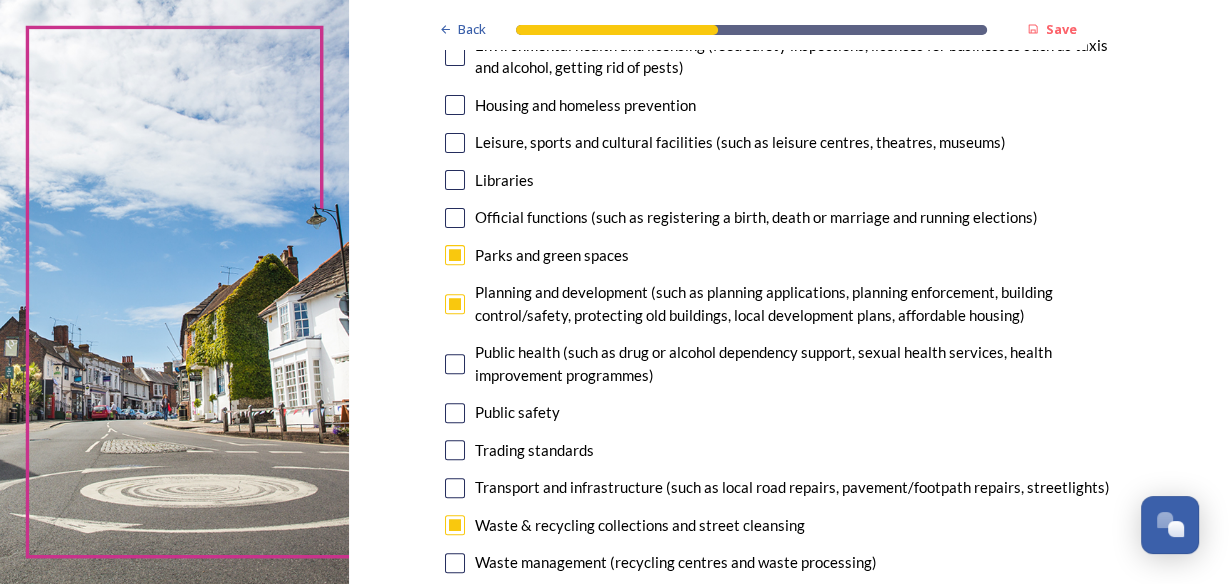 scroll, scrollTop: 560, scrollLeft: 0, axis: vertical 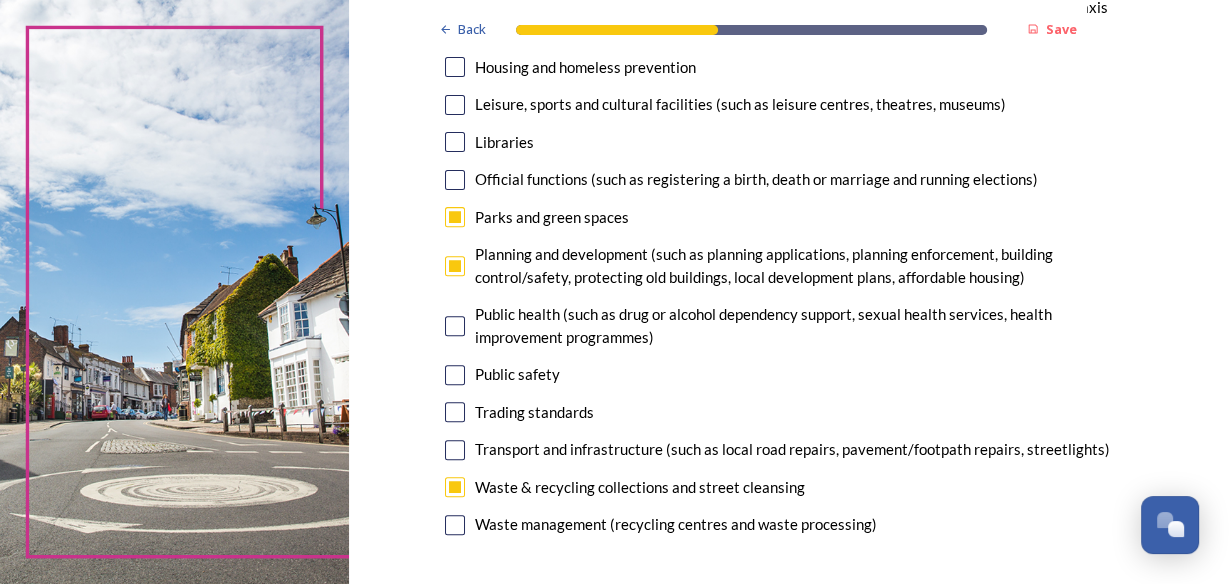 click at bounding box center [455, 450] 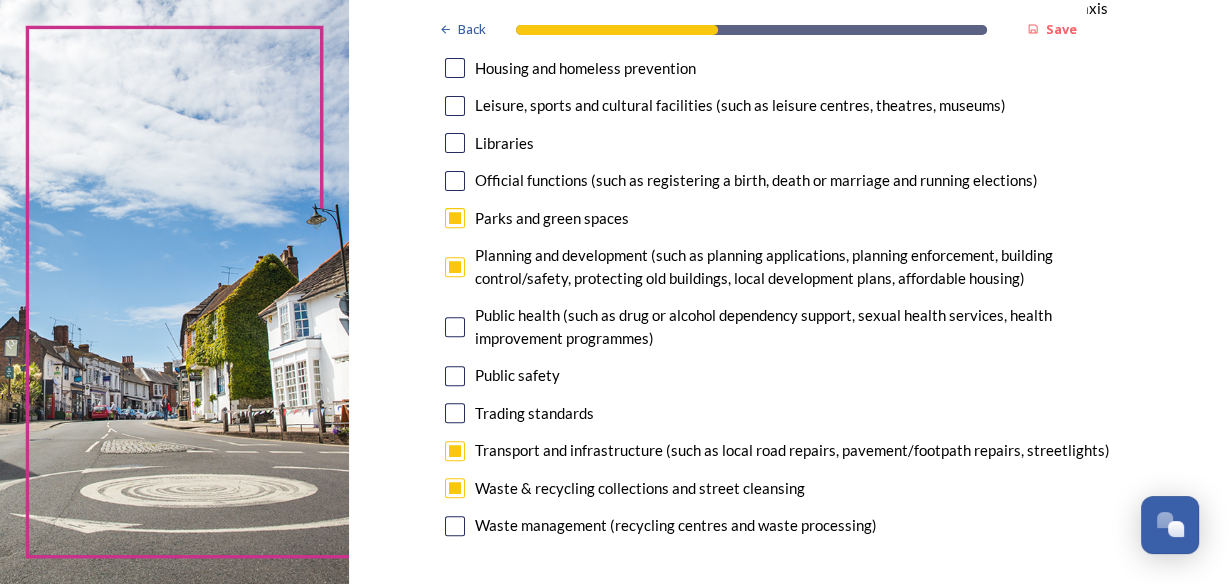 scroll, scrollTop: 560, scrollLeft: 0, axis: vertical 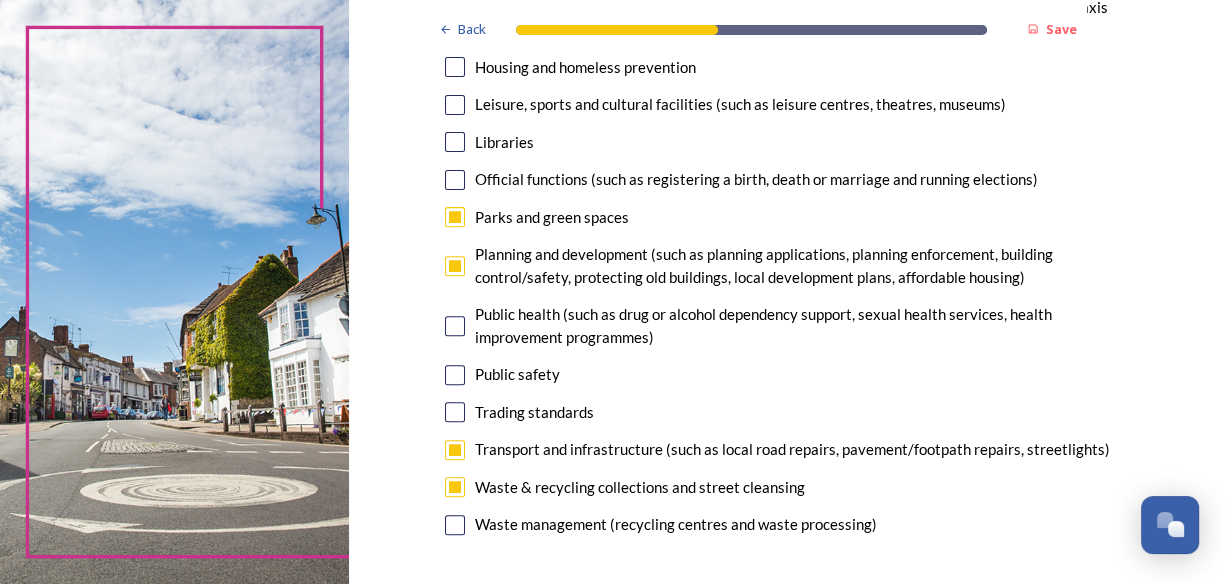click at bounding box center [455, 412] 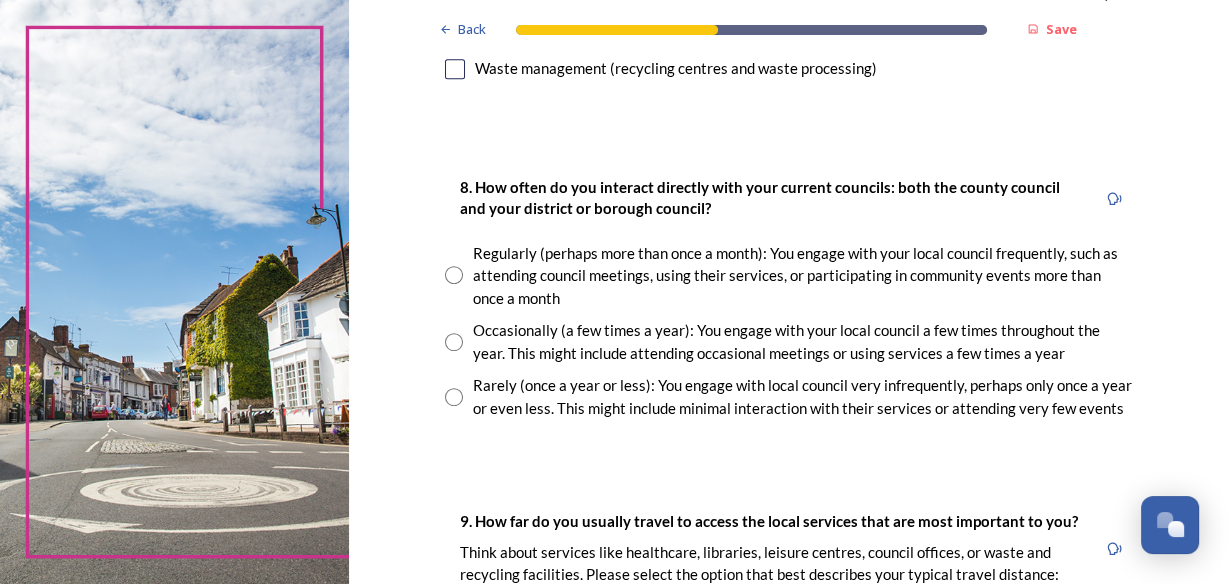 scroll, scrollTop: 1040, scrollLeft: 0, axis: vertical 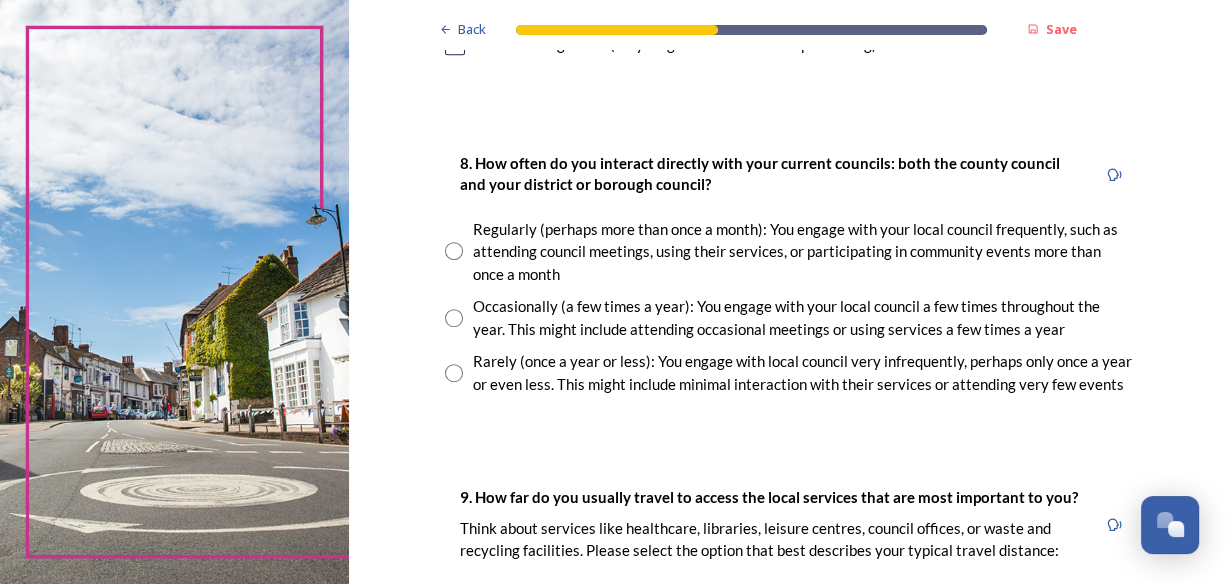 click at bounding box center [454, 373] 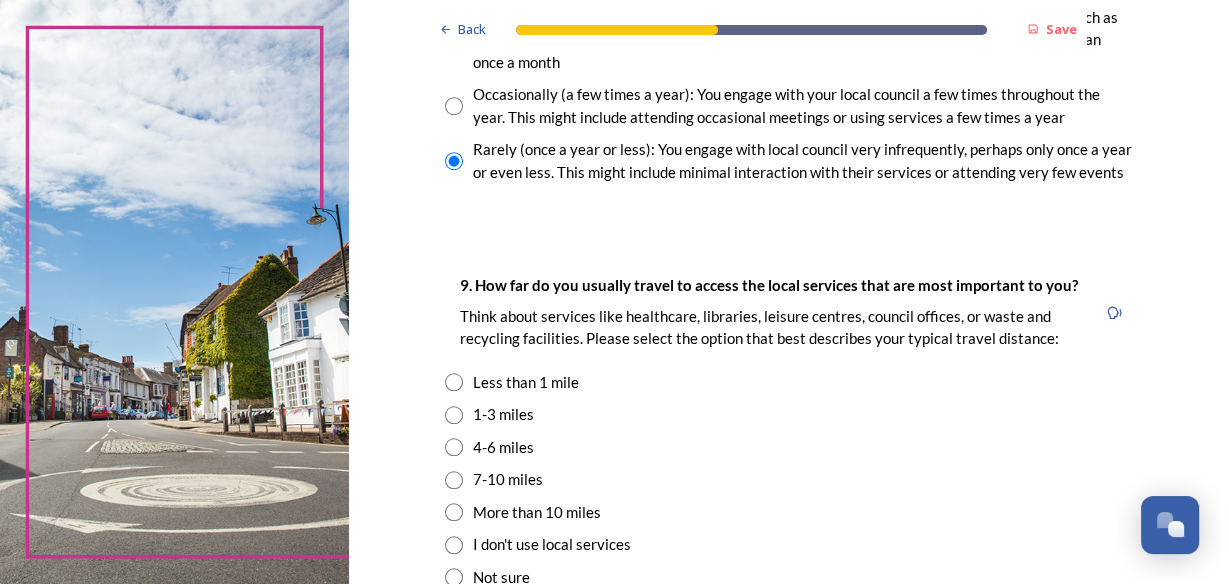 scroll, scrollTop: 1280, scrollLeft: 0, axis: vertical 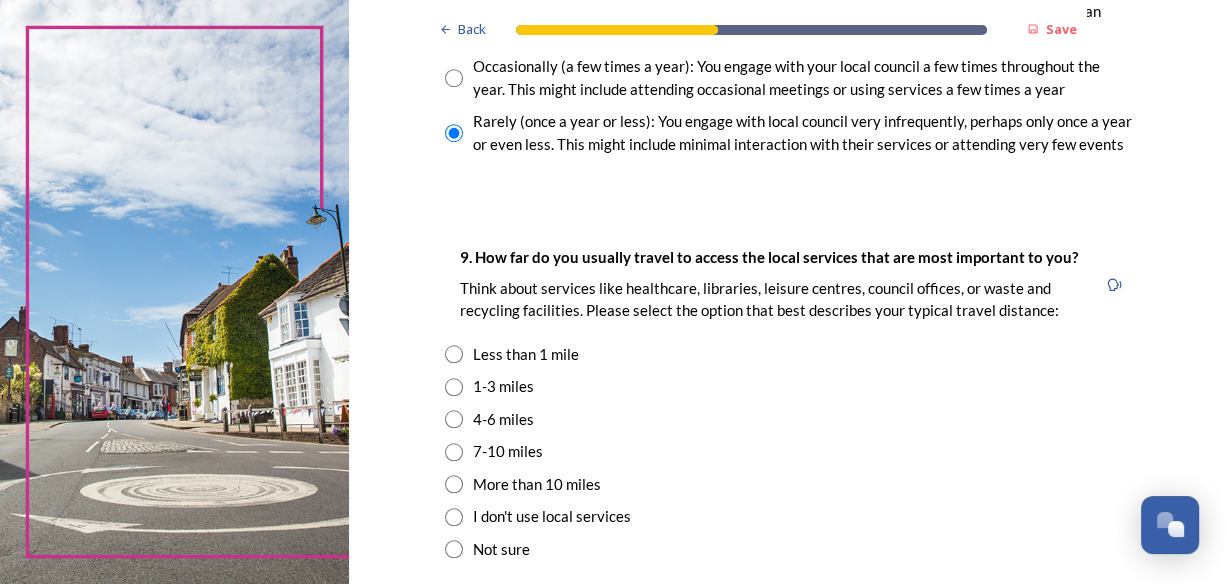 click at bounding box center (454, 452) 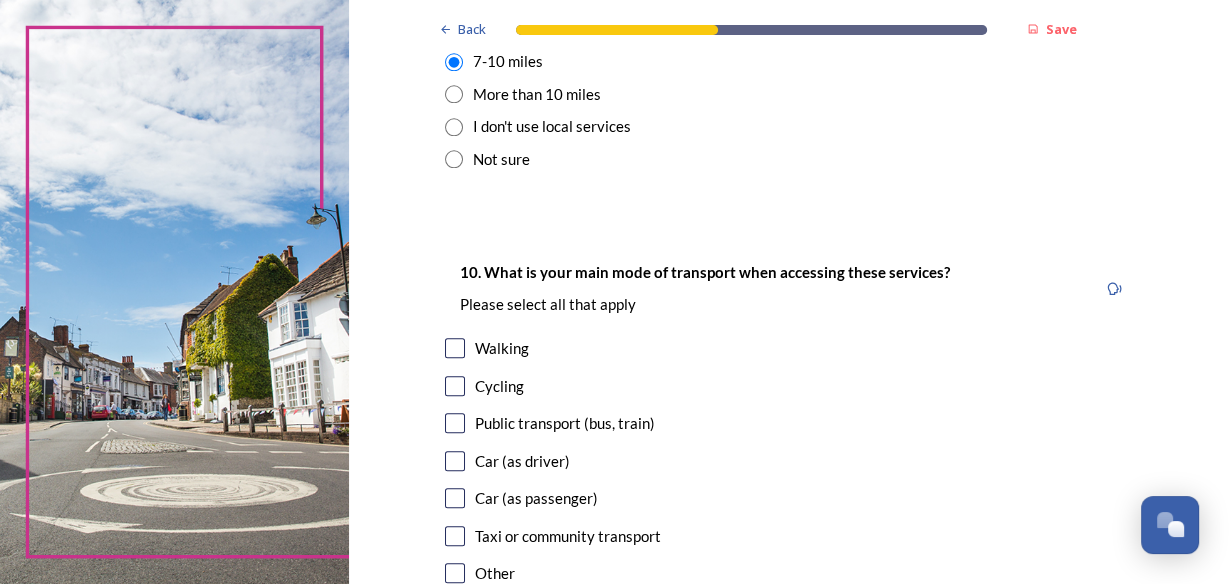 scroll, scrollTop: 1760, scrollLeft: 0, axis: vertical 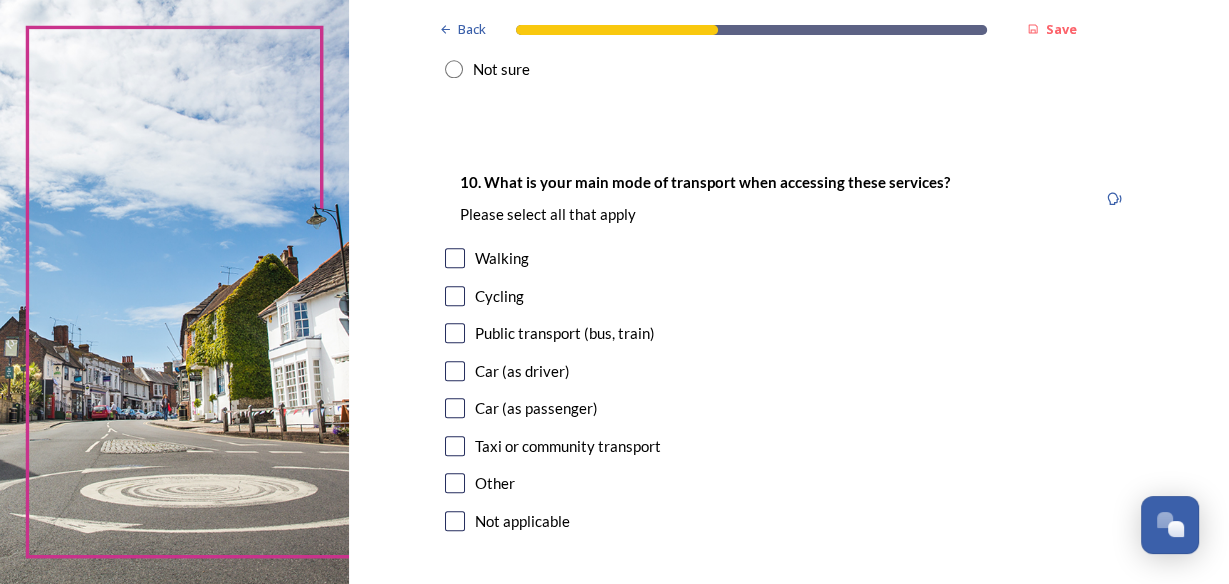 click at bounding box center (455, 371) 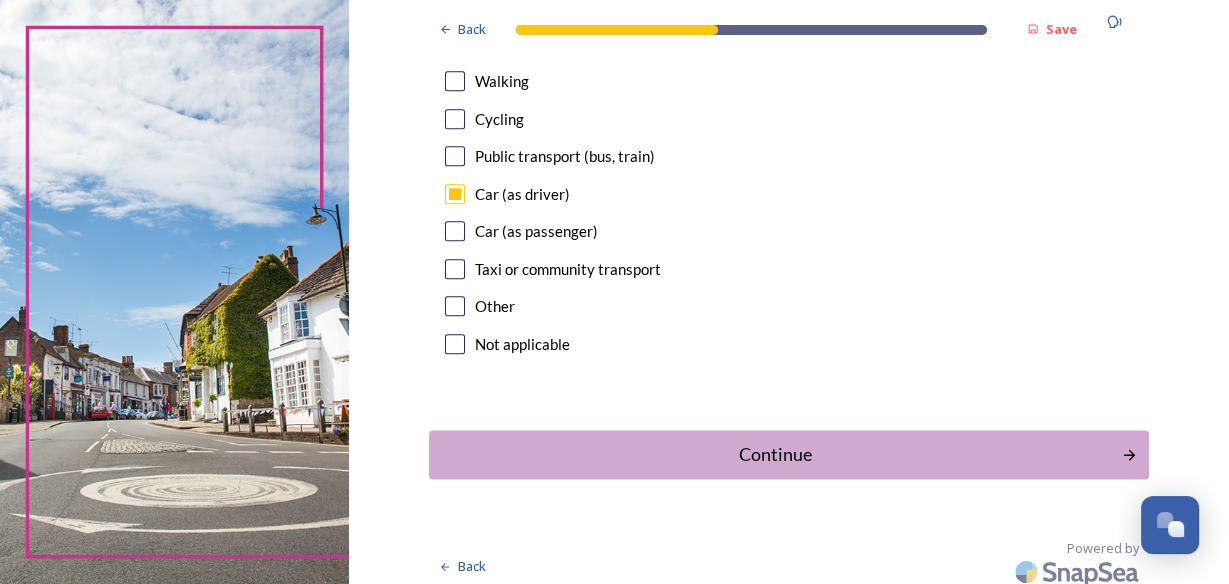 scroll, scrollTop: 1947, scrollLeft: 0, axis: vertical 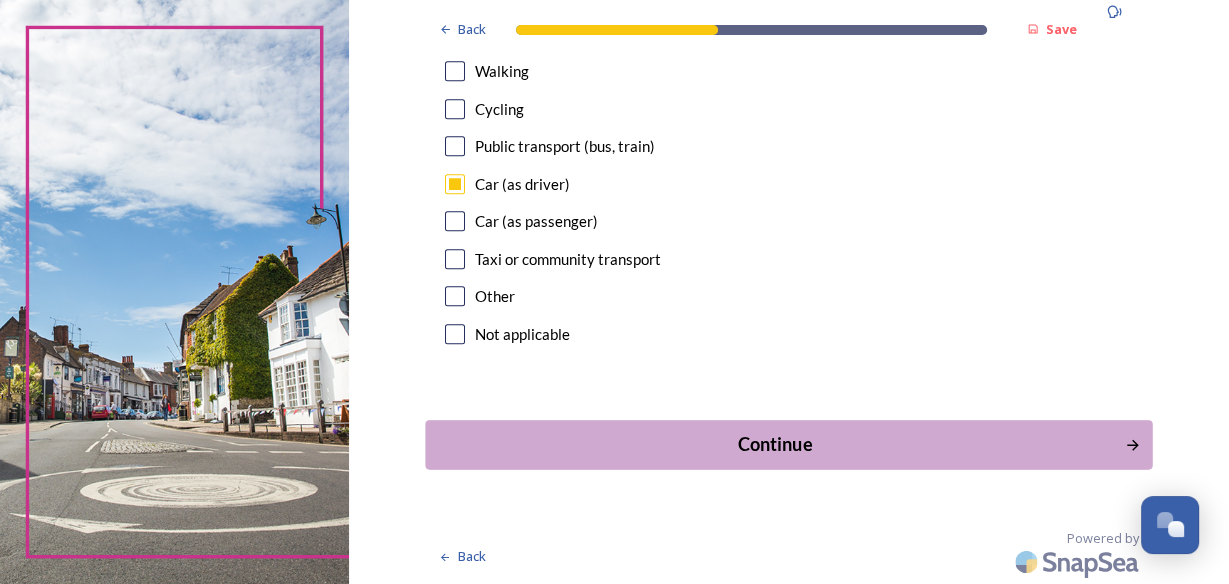 click on "Continue" at bounding box center [774, 444] 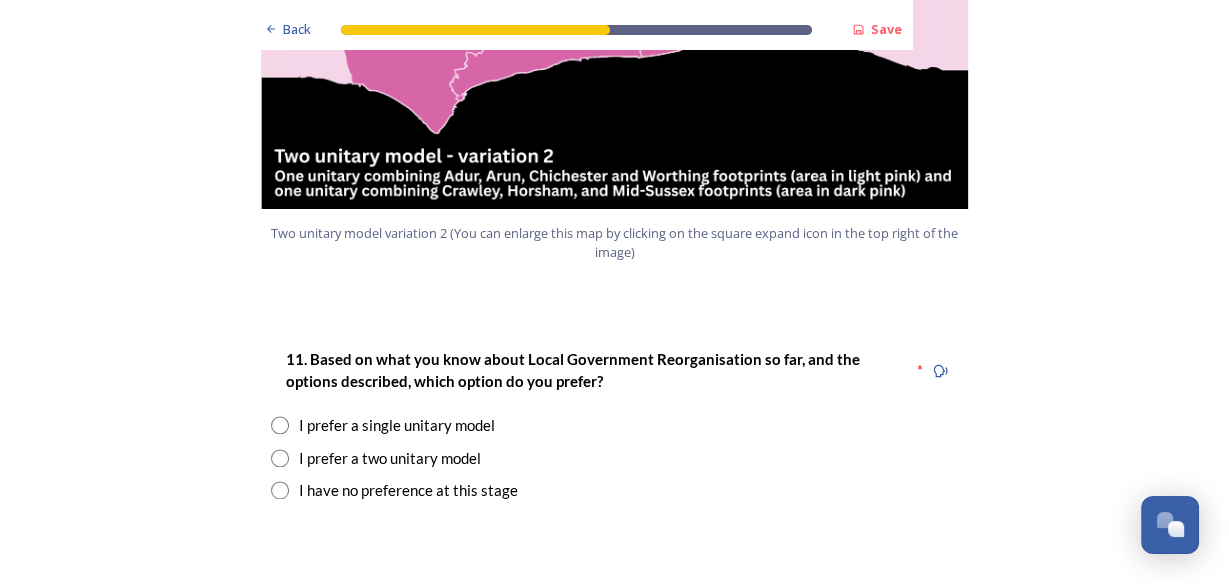 scroll, scrollTop: 2480, scrollLeft: 0, axis: vertical 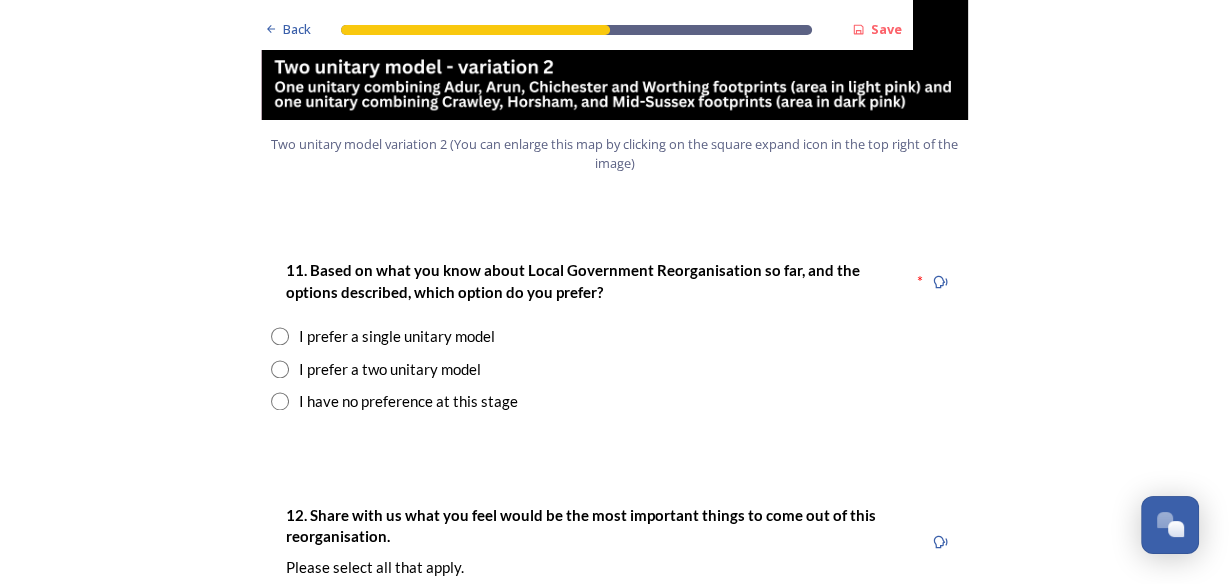 click at bounding box center (280, 336) 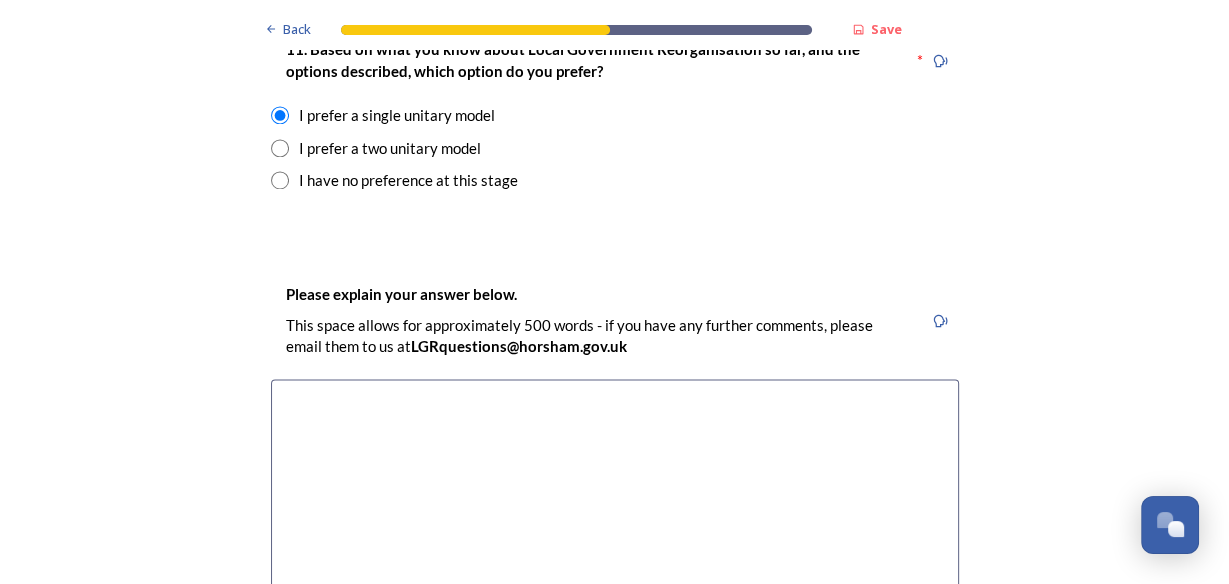 scroll, scrollTop: 2800, scrollLeft: 0, axis: vertical 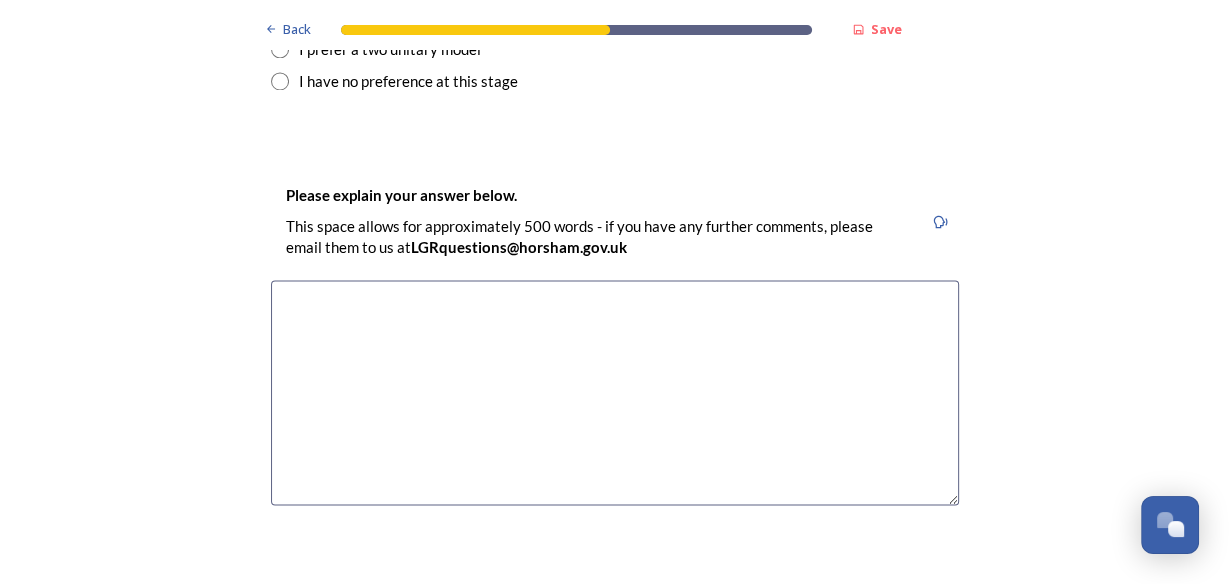 click at bounding box center (615, 392) 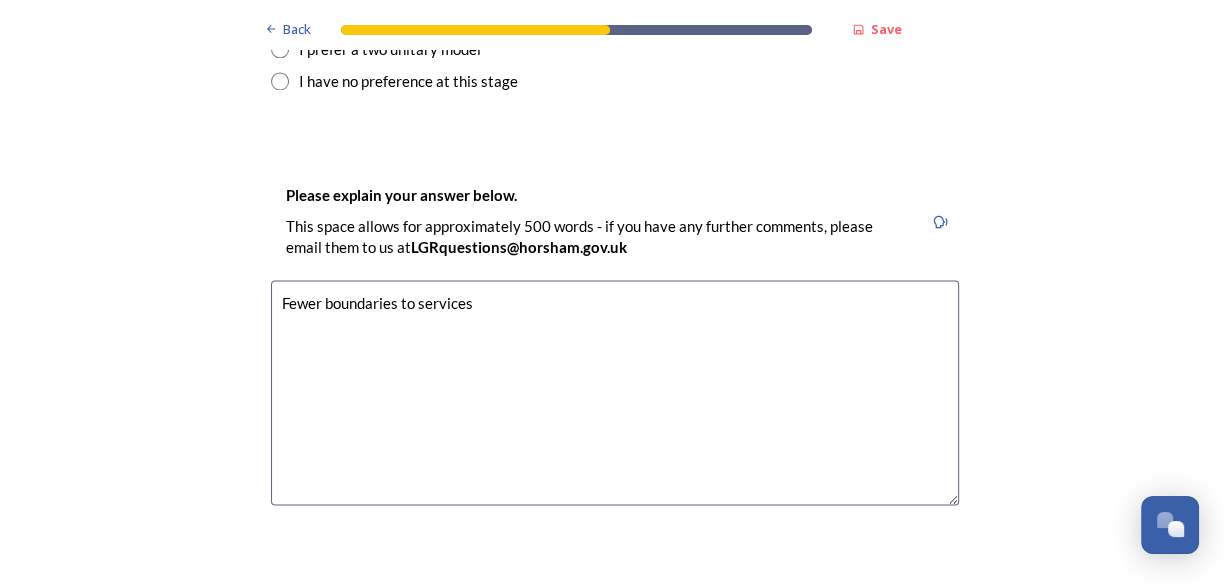 click on "Fewer boundaries to services" at bounding box center (615, 392) 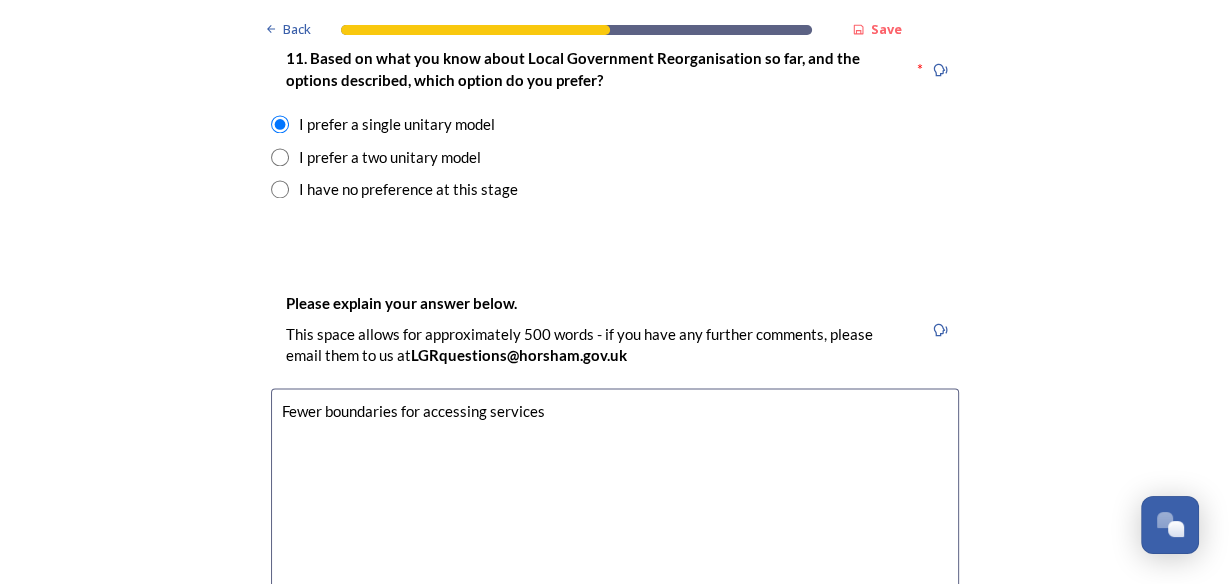 scroll, scrollTop: 2720, scrollLeft: 0, axis: vertical 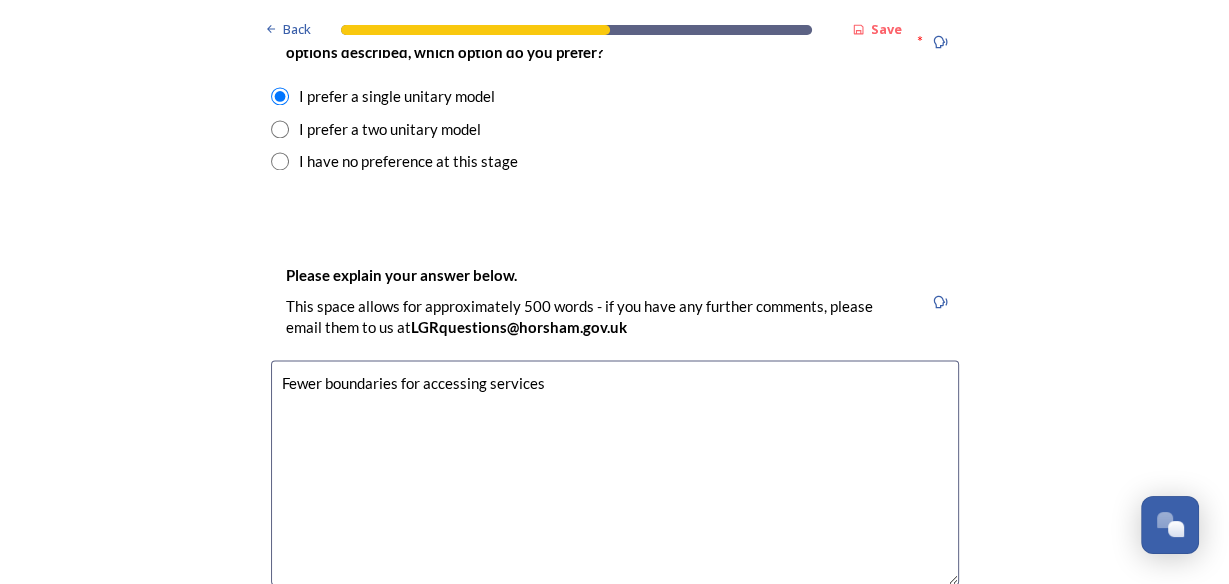 click on "Fewer boundaries for accessing services" at bounding box center (615, 472) 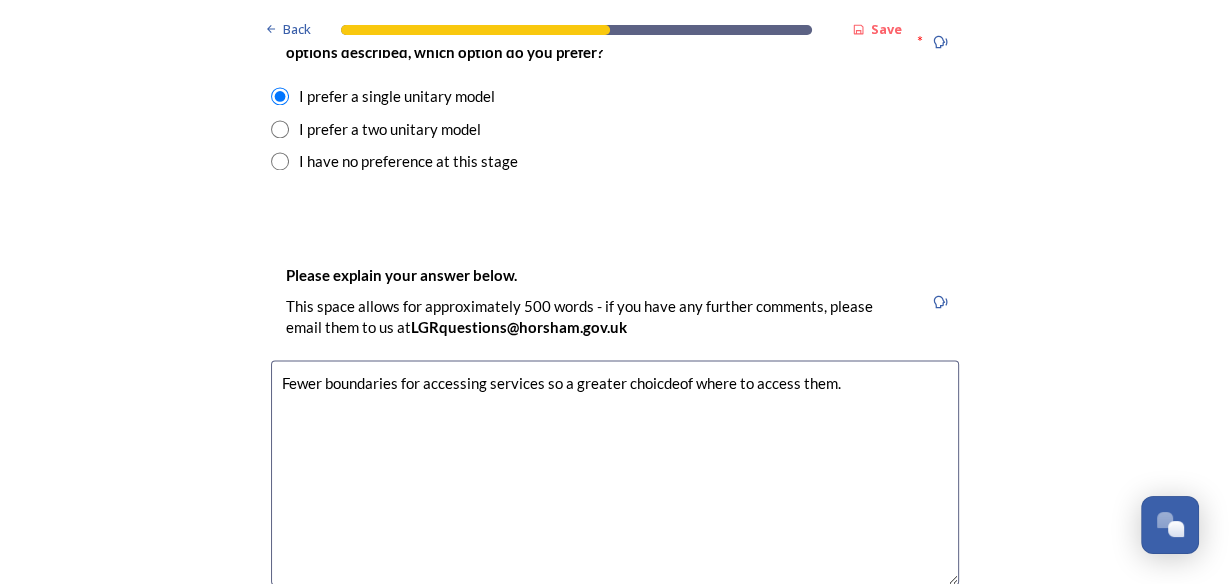 click on "Fewer boundaries for accessing services so a greater choicdeof where to access them." at bounding box center (615, 472) 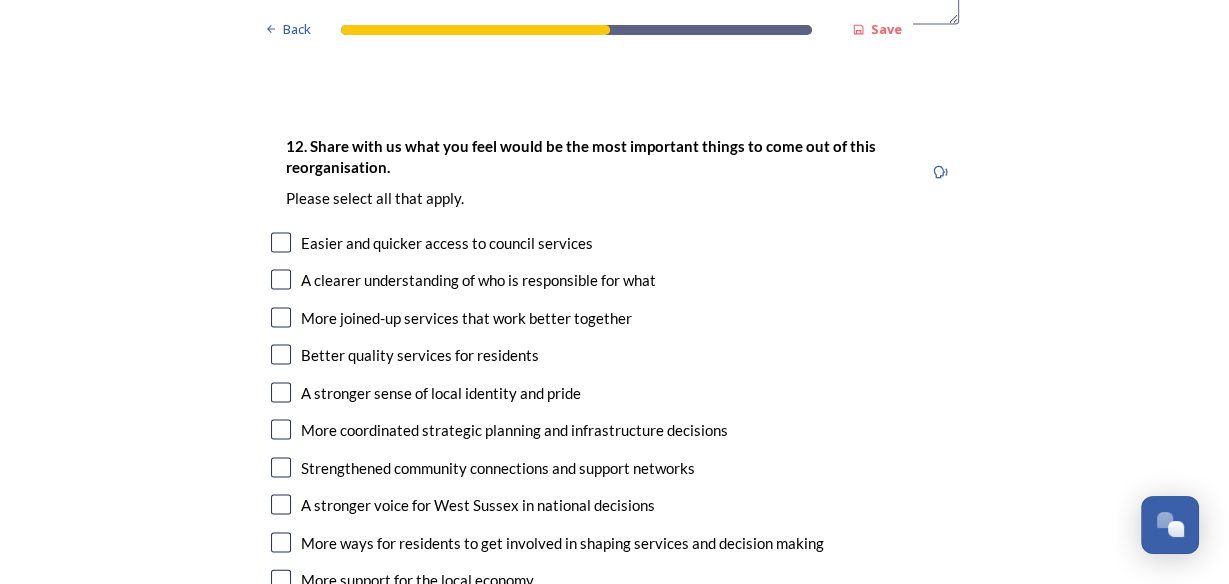 scroll, scrollTop: 3360, scrollLeft: 0, axis: vertical 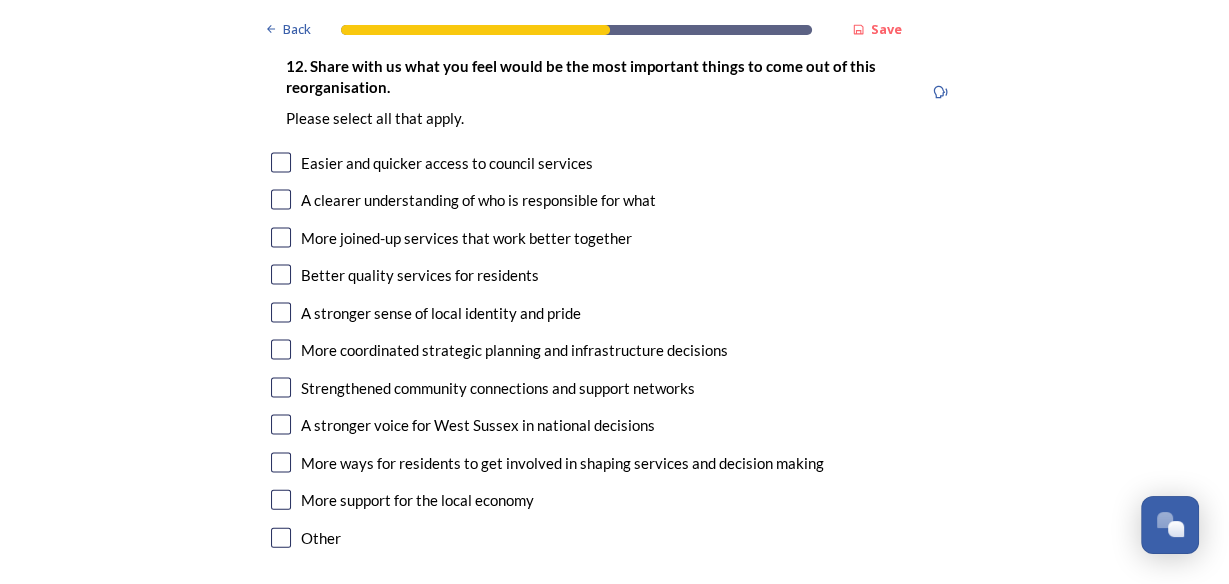 type on "Fewer boundaries for accessing services so a greater choice of where to access them." 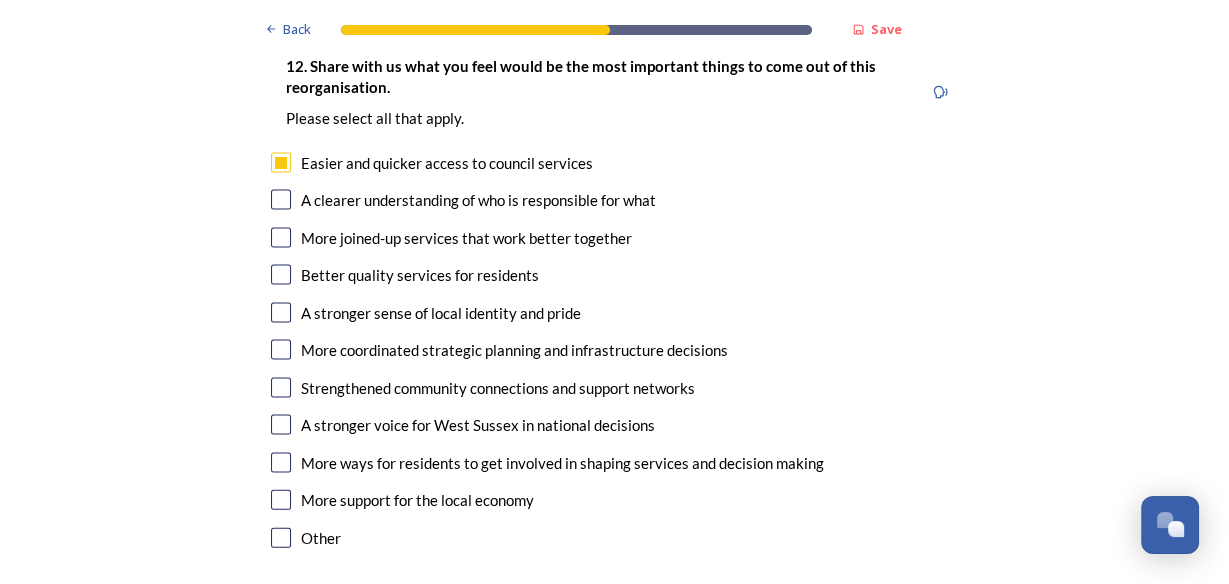 click at bounding box center (281, 200) 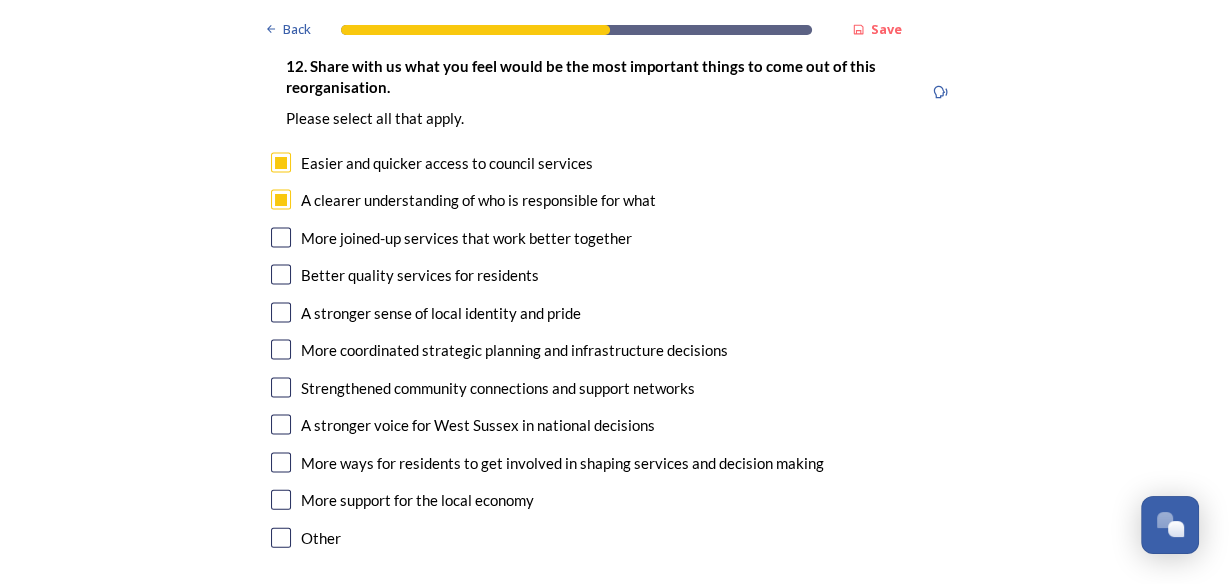 click at bounding box center (281, 238) 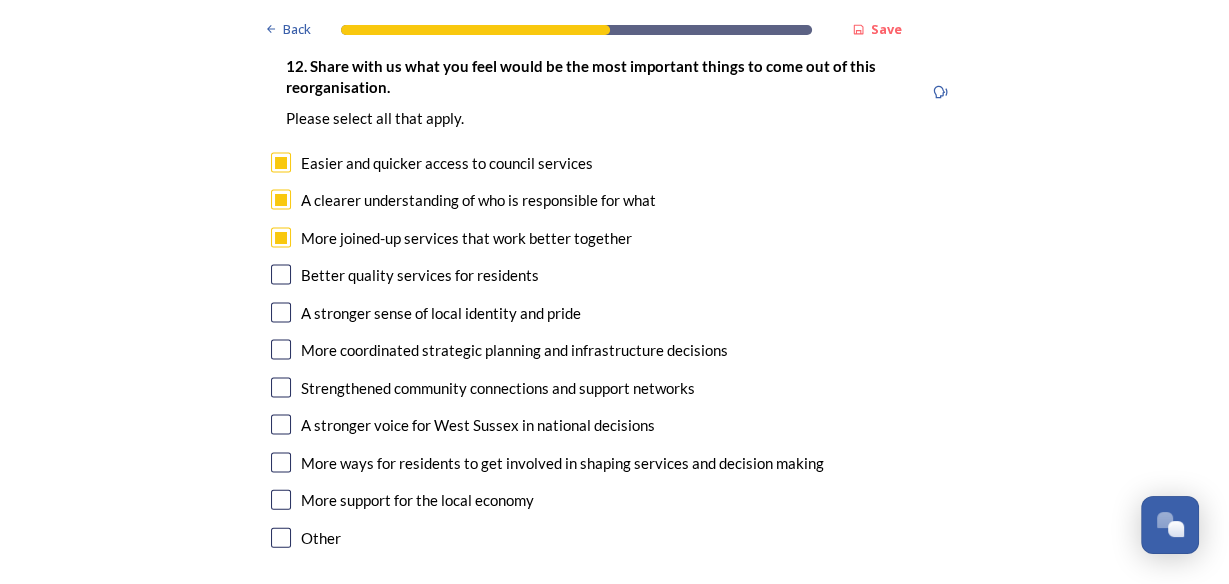 scroll, scrollTop: 3440, scrollLeft: 0, axis: vertical 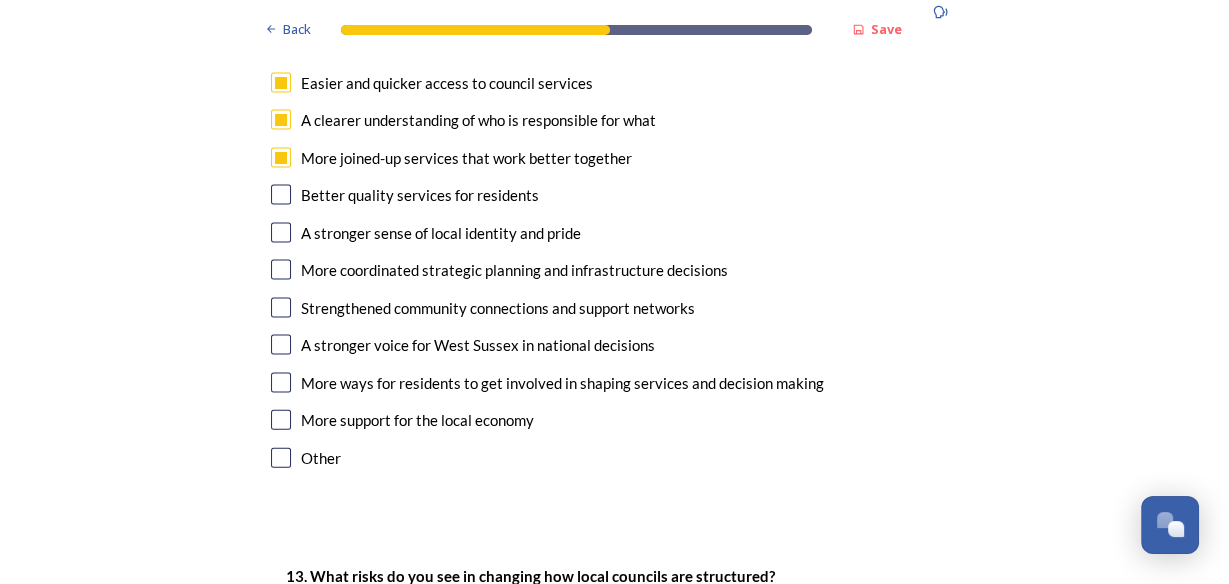 click at bounding box center (281, 195) 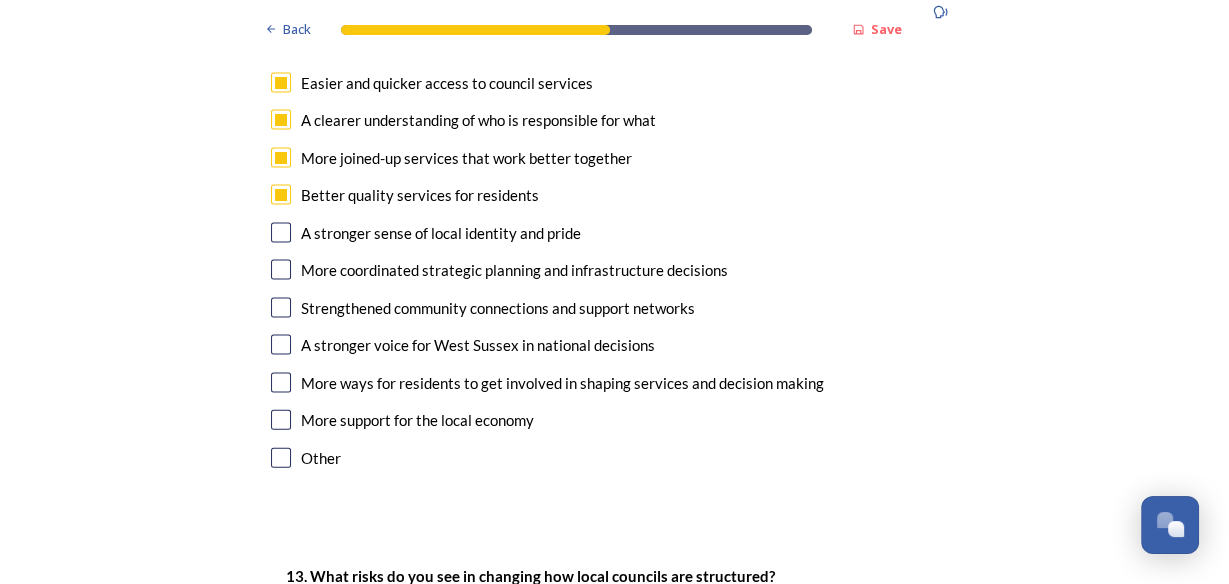click at bounding box center [281, 270] 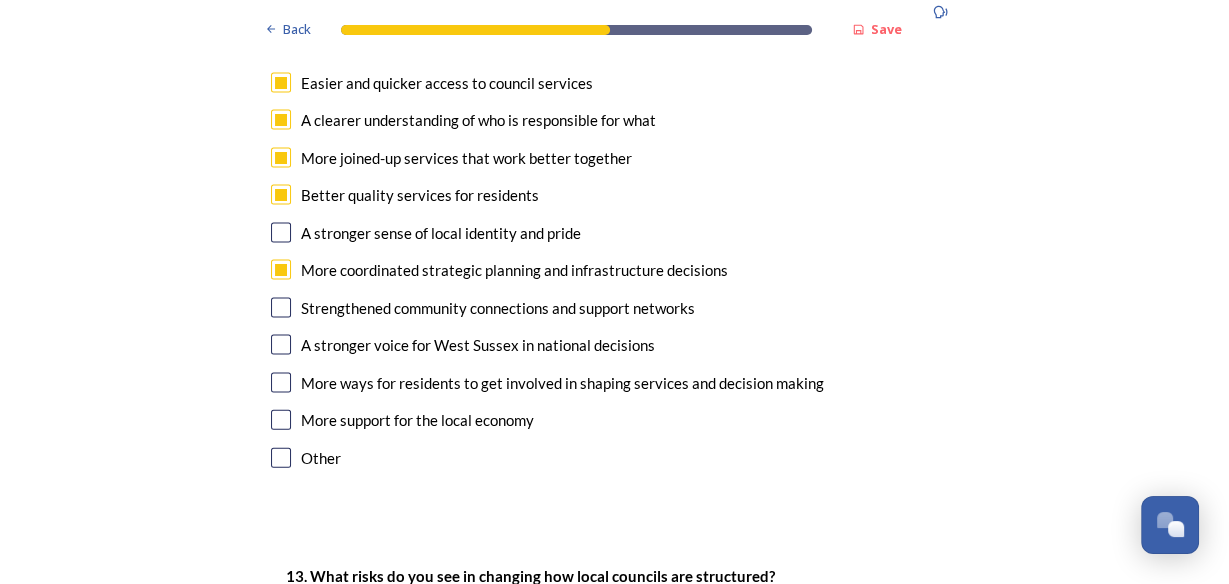 click at bounding box center [281, 345] 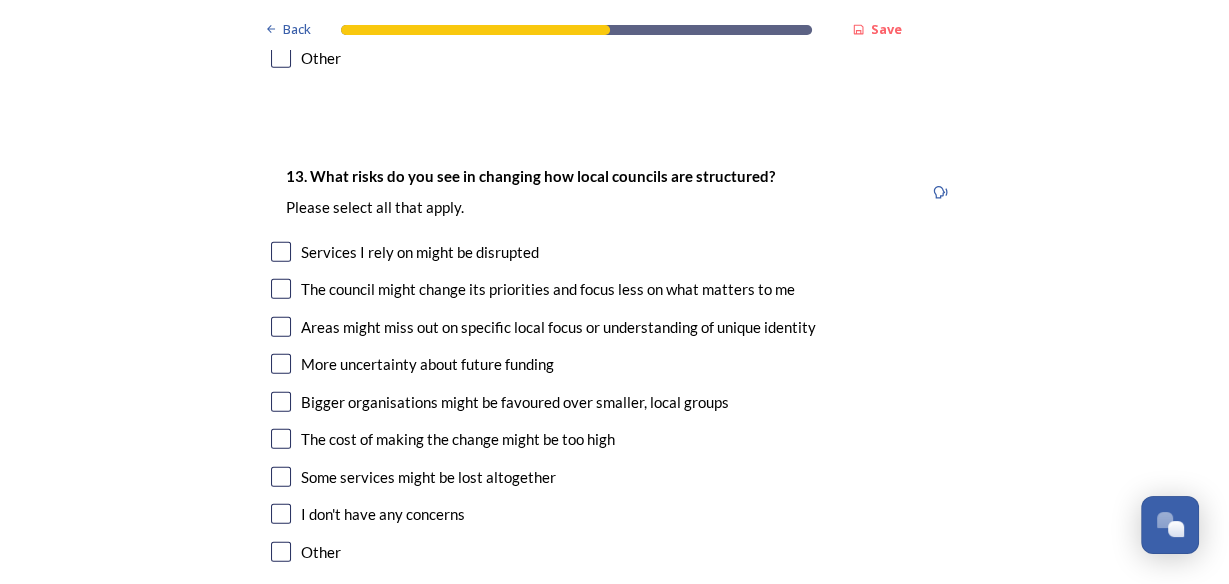scroll, scrollTop: 3920, scrollLeft: 0, axis: vertical 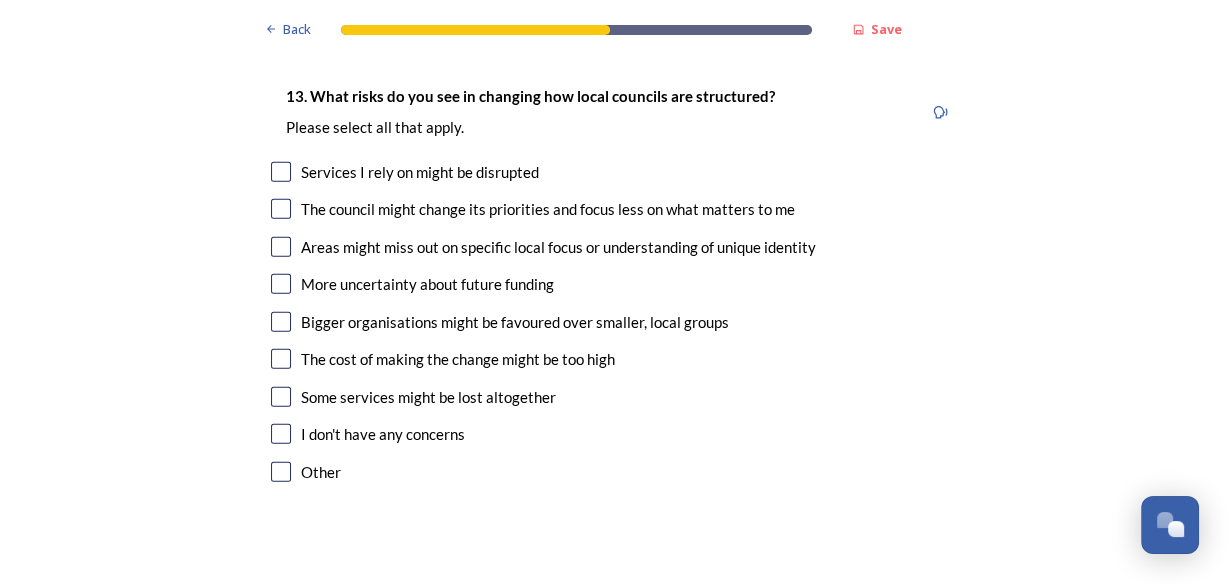 click at bounding box center [281, 247] 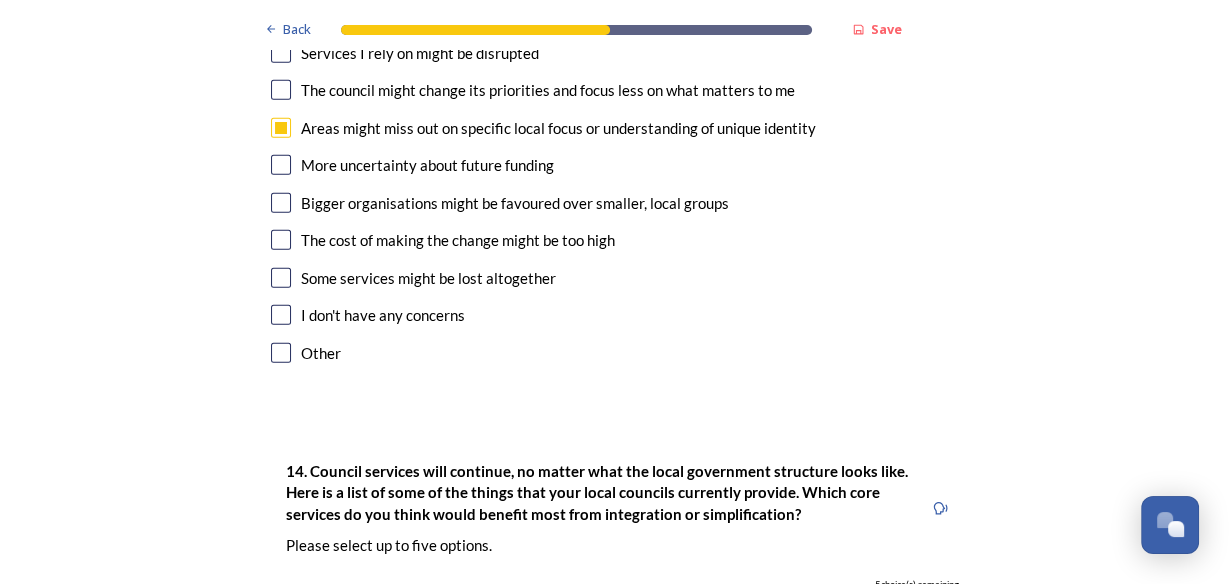 scroll, scrollTop: 4080, scrollLeft: 0, axis: vertical 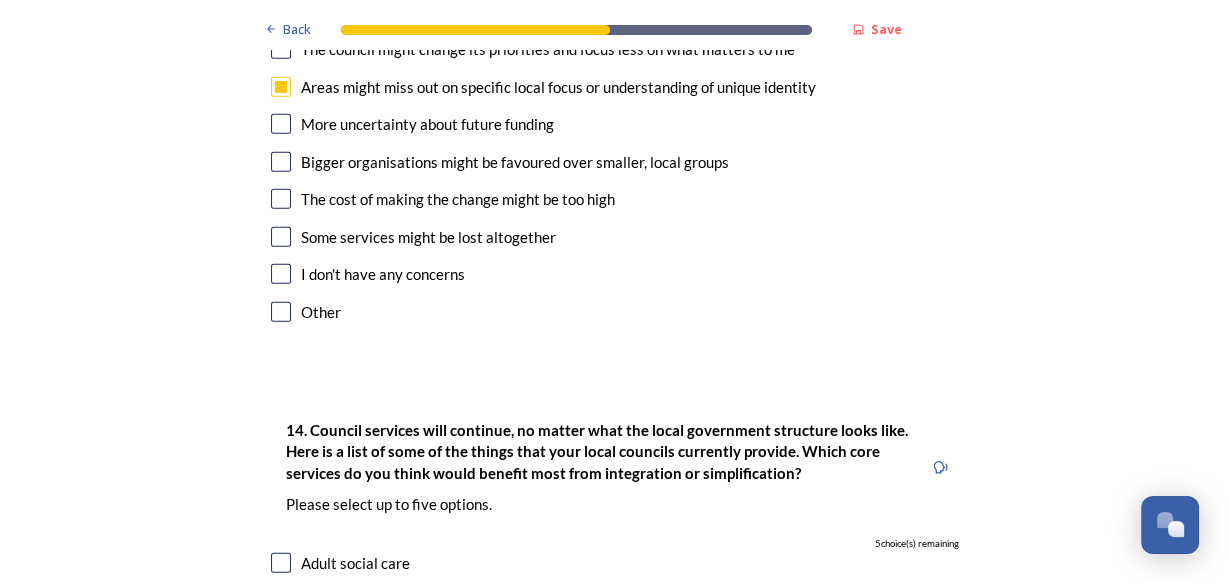 click at bounding box center [281, 162] 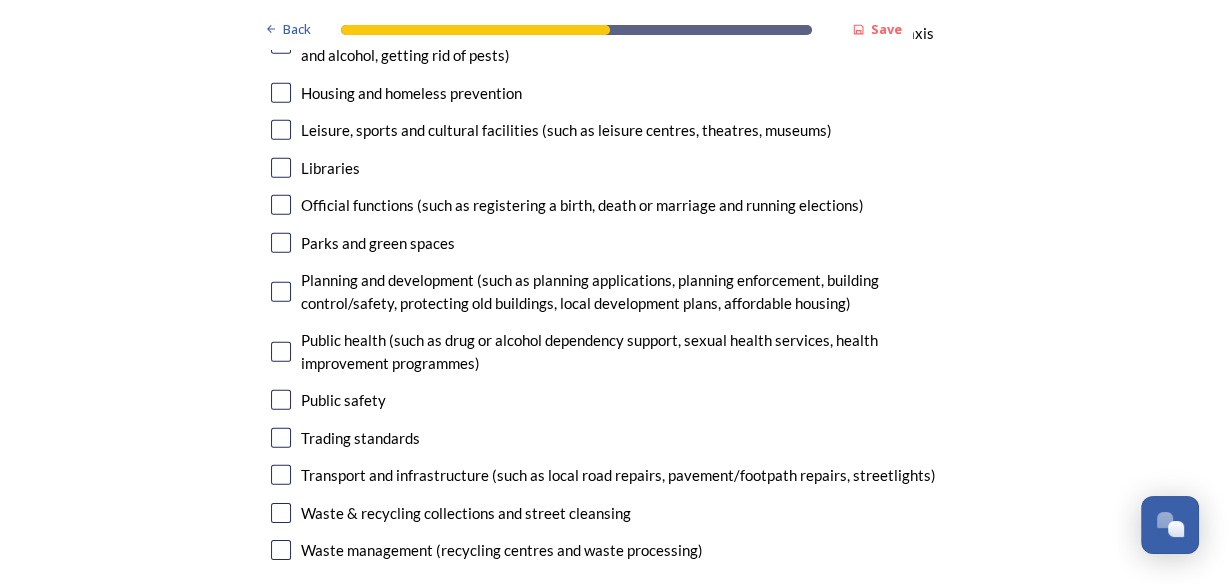scroll, scrollTop: 5040, scrollLeft: 0, axis: vertical 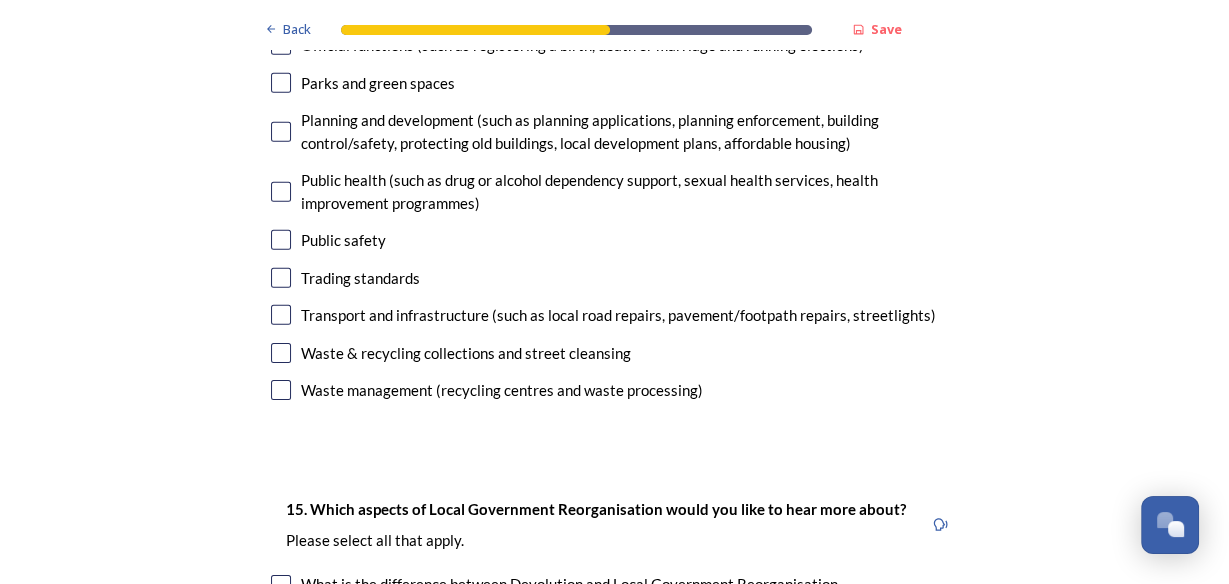 click at bounding box center (281, 315) 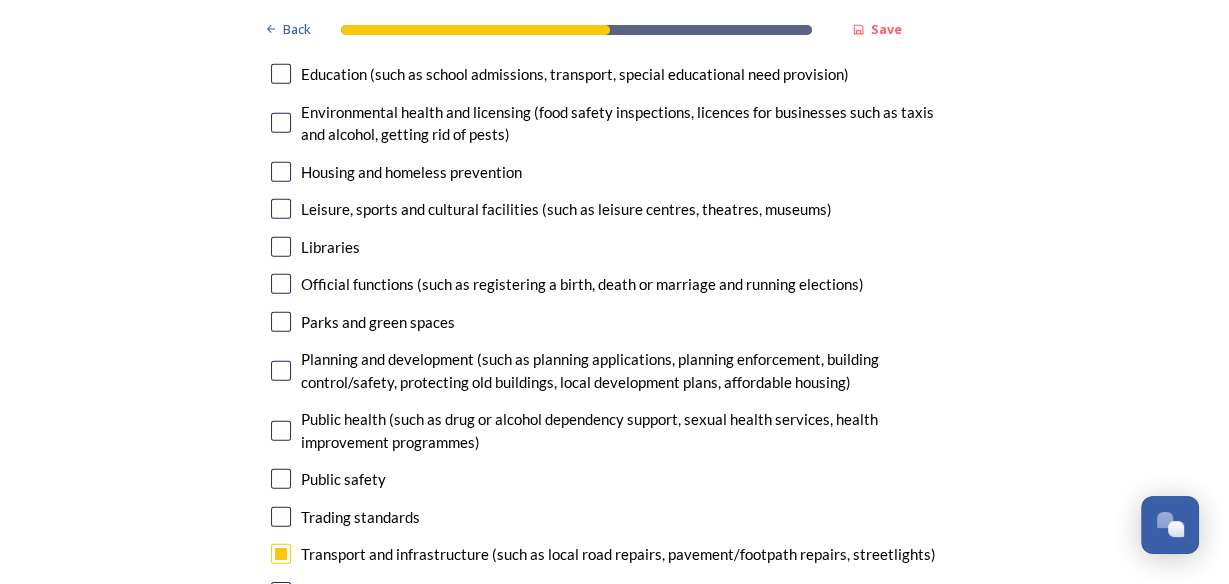 scroll, scrollTop: 4800, scrollLeft: 0, axis: vertical 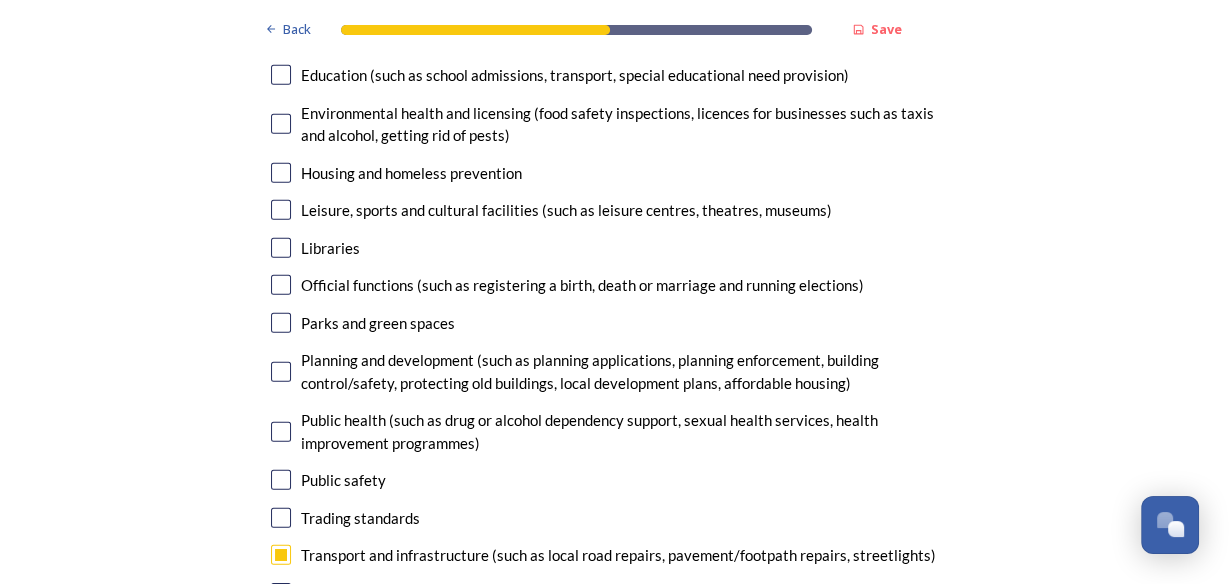 click at bounding box center [281, 372] 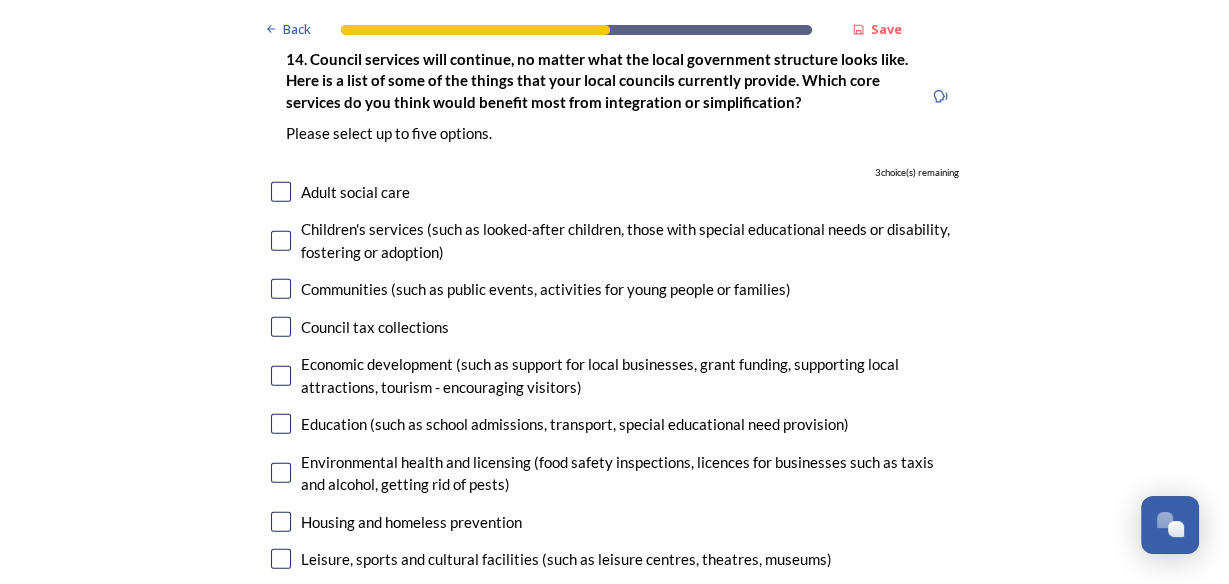 scroll, scrollTop: 4480, scrollLeft: 0, axis: vertical 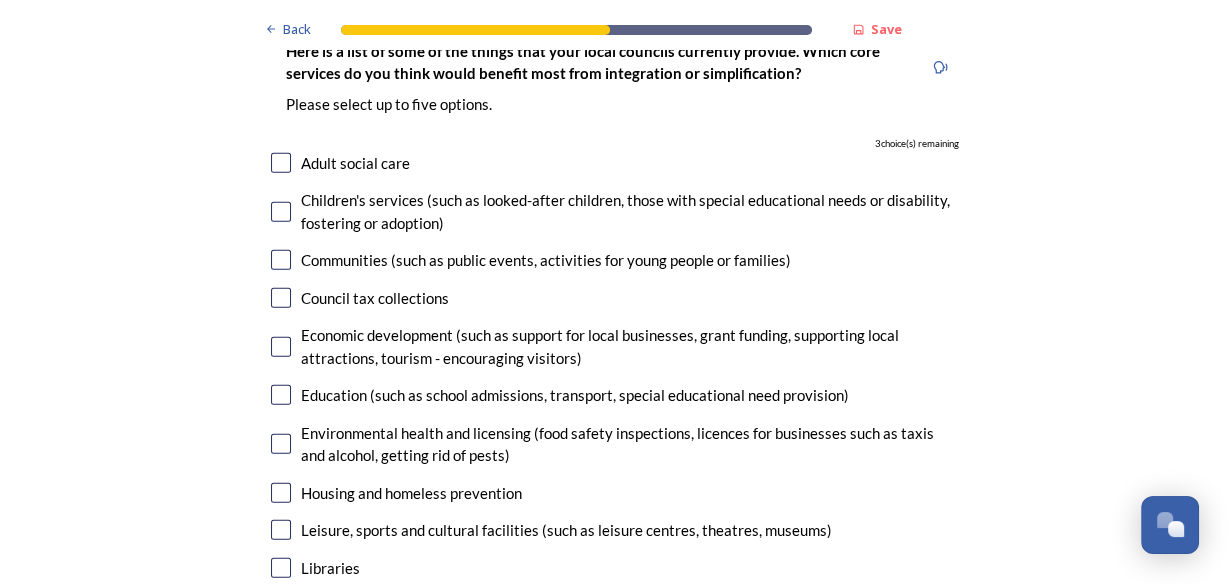 click at bounding box center [281, 163] 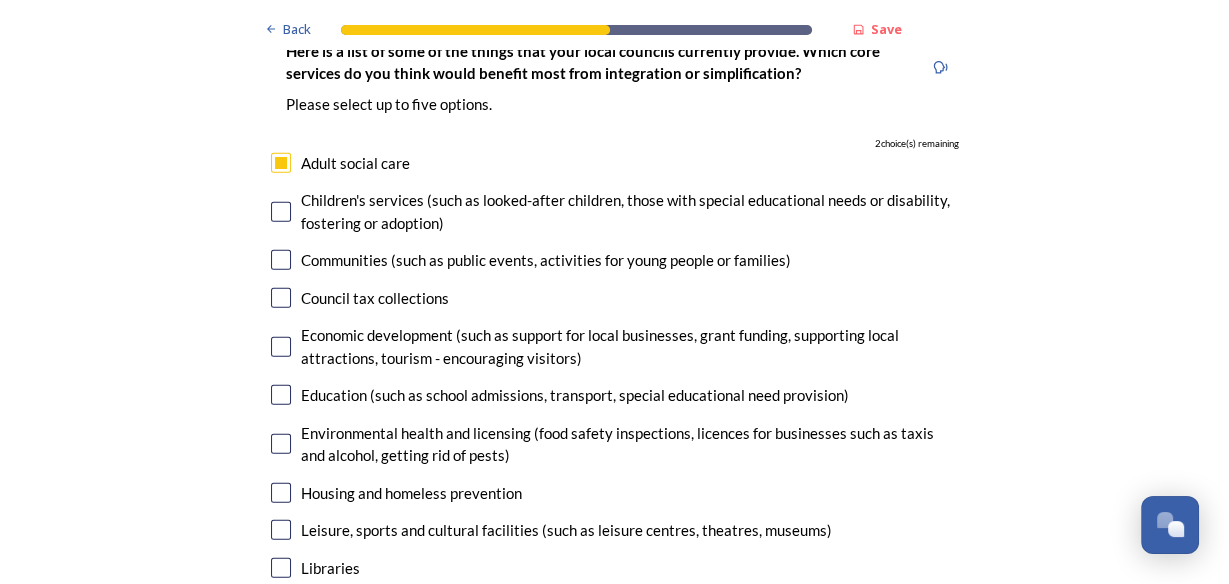 click at bounding box center (281, 212) 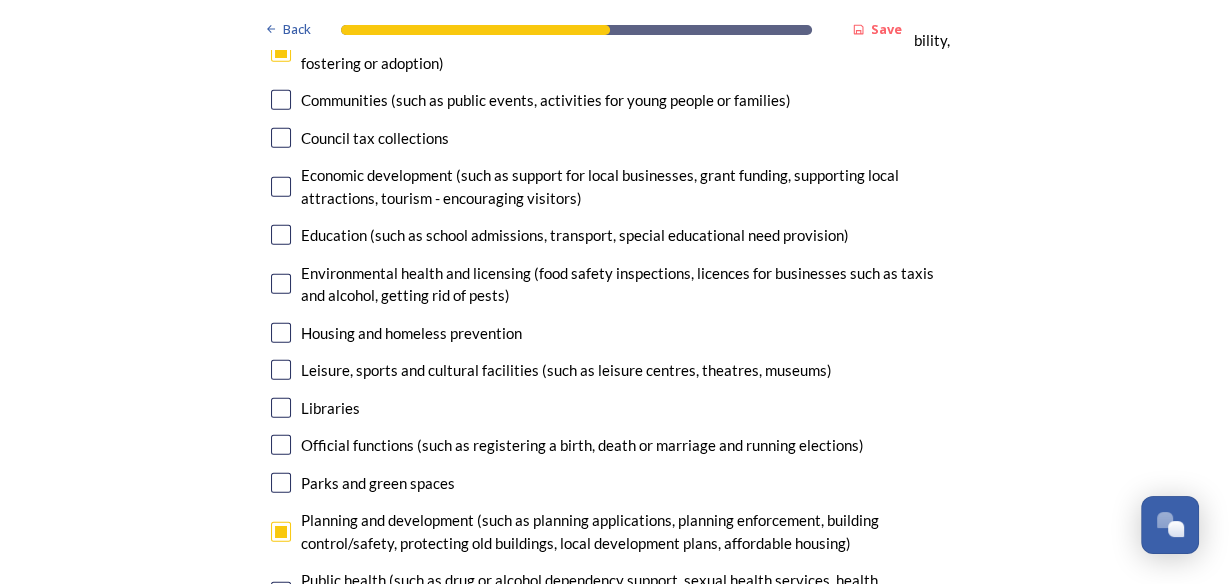 scroll, scrollTop: 4720, scrollLeft: 0, axis: vertical 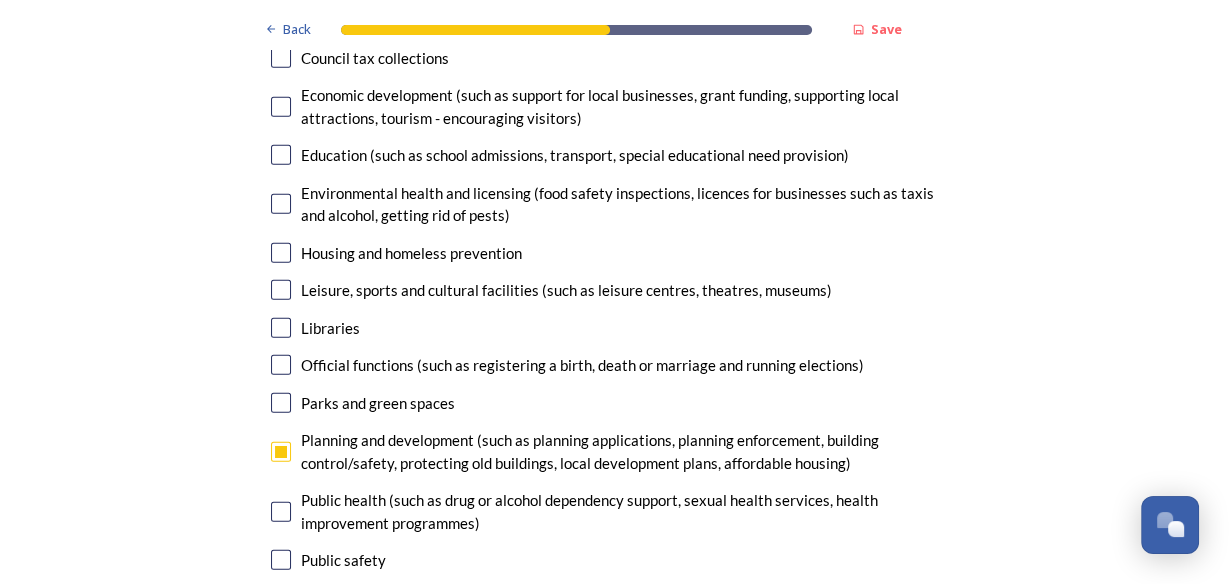 click at bounding box center [281, 155] 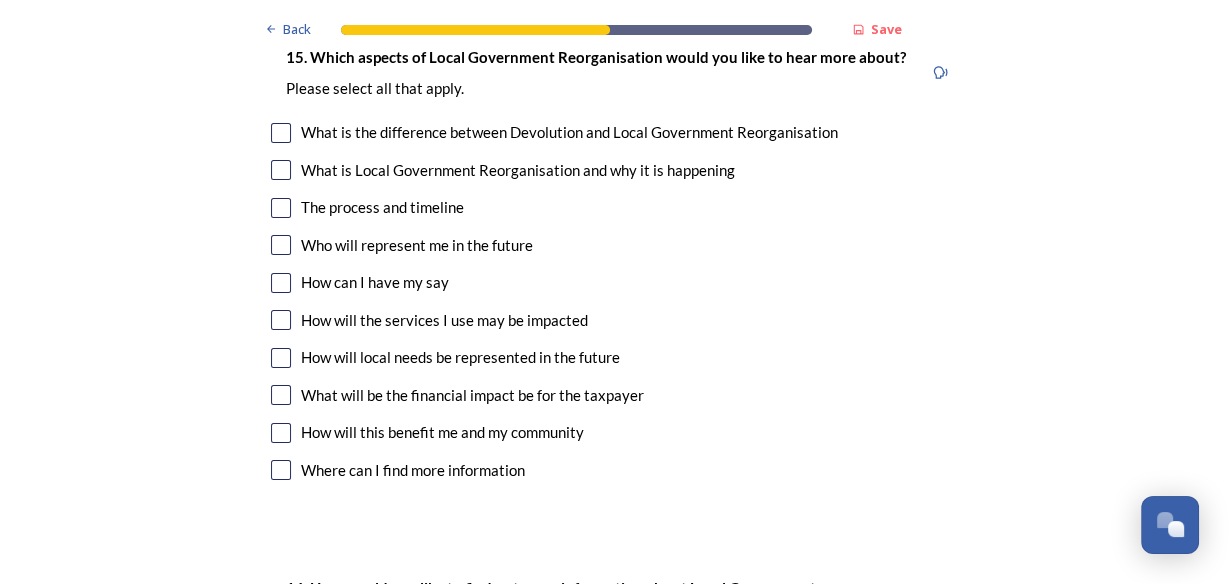 scroll, scrollTop: 5520, scrollLeft: 0, axis: vertical 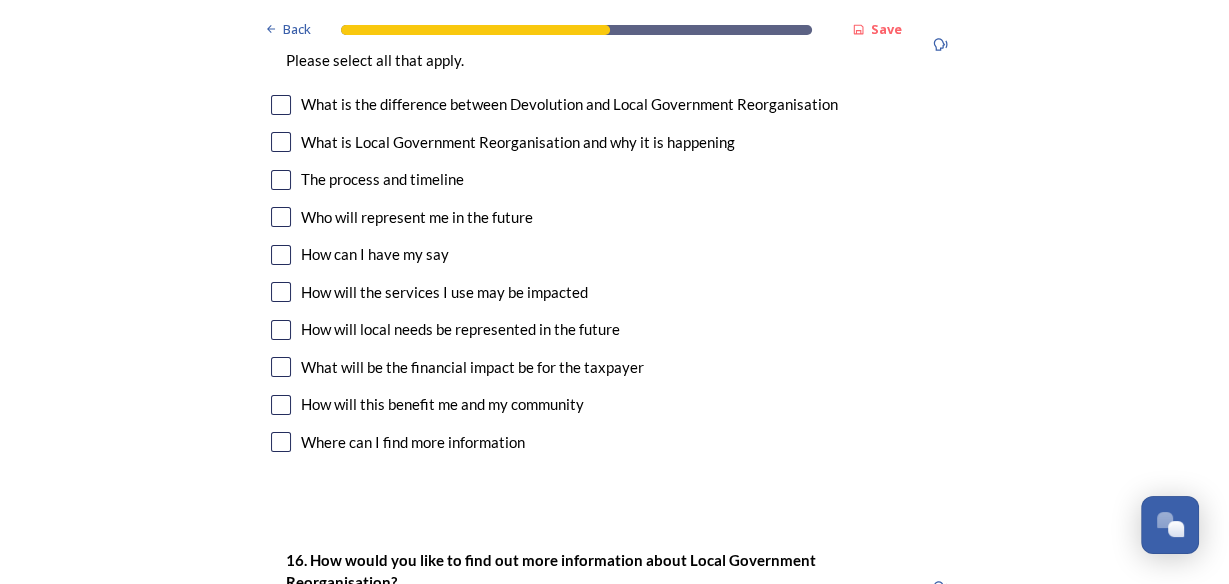 click at bounding box center [281, 217] 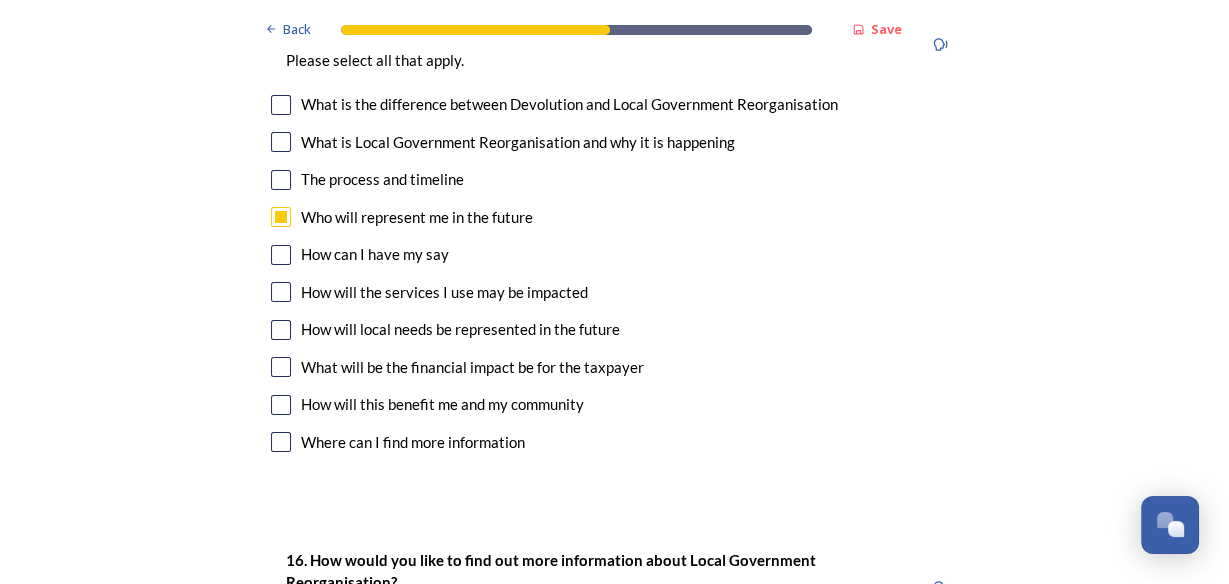 scroll, scrollTop: 5600, scrollLeft: 0, axis: vertical 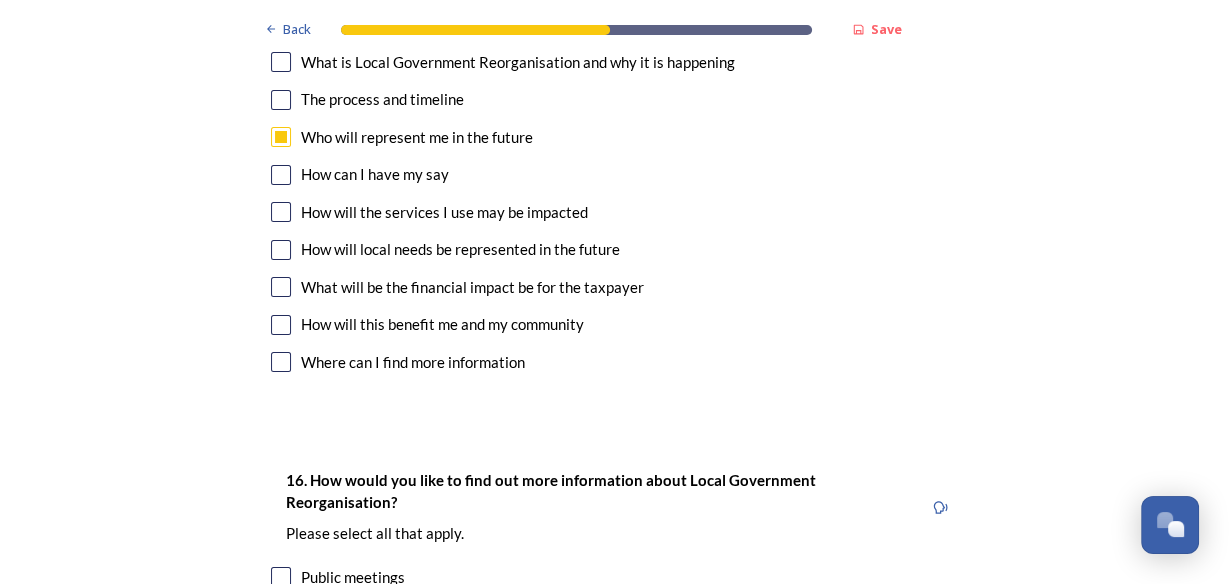 click at bounding box center (281, 250) 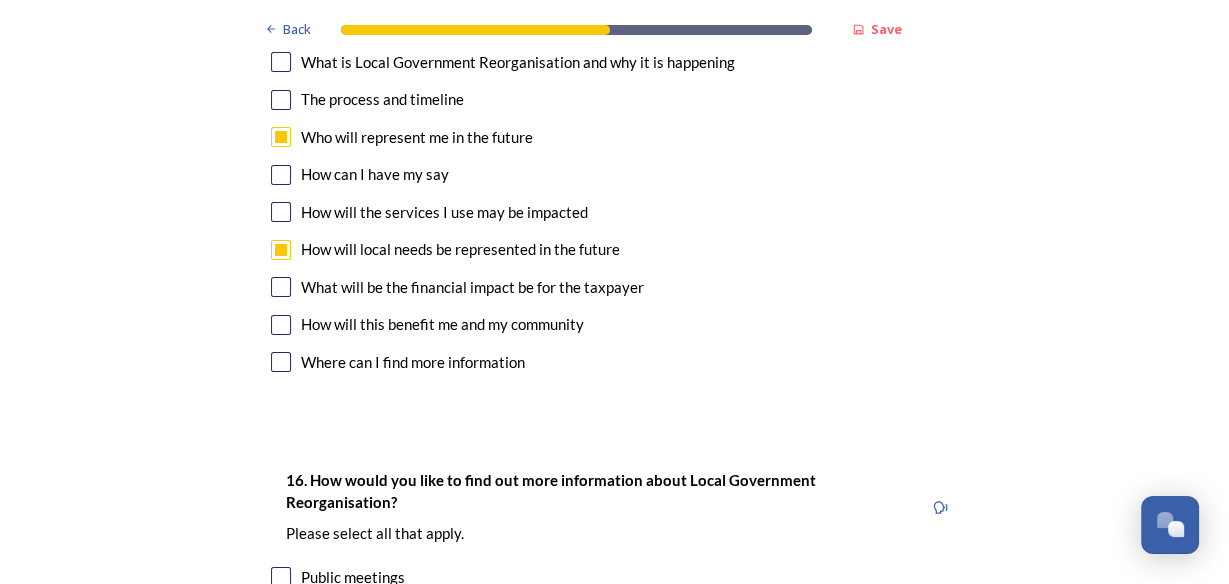 scroll, scrollTop: 5680, scrollLeft: 0, axis: vertical 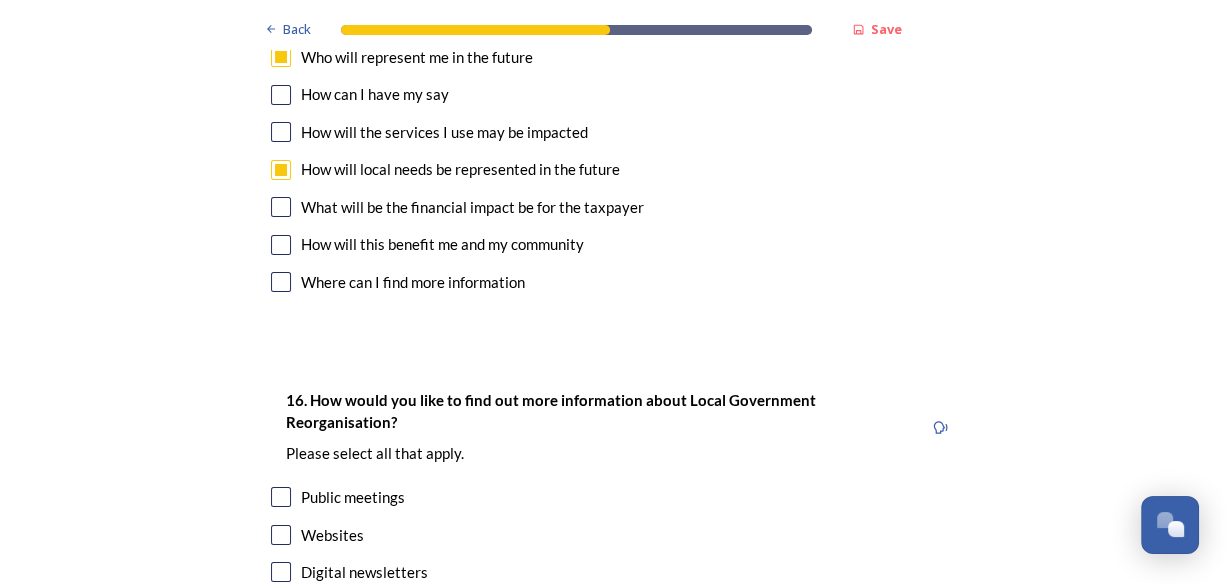 click at bounding box center [281, 245] 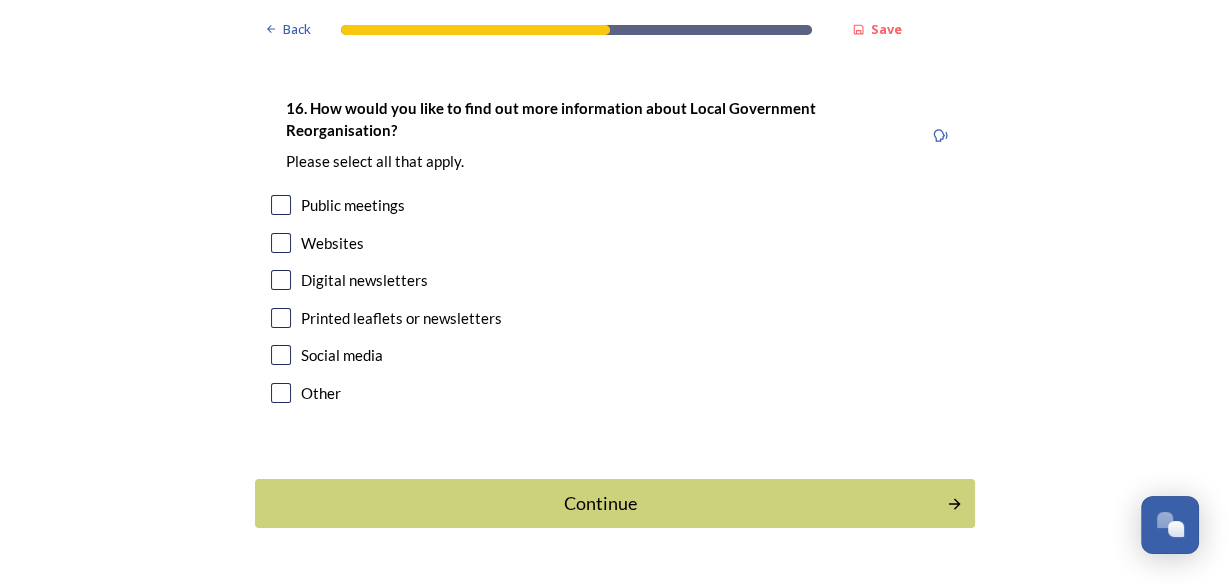 scroll, scrollTop: 6000, scrollLeft: 0, axis: vertical 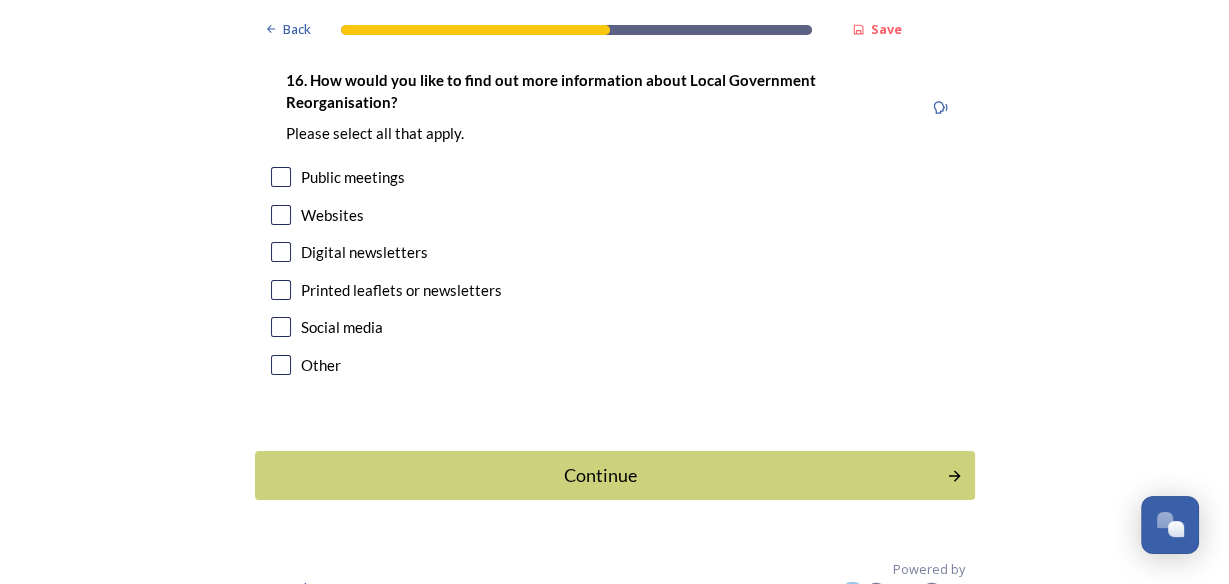 click at bounding box center (281, 290) 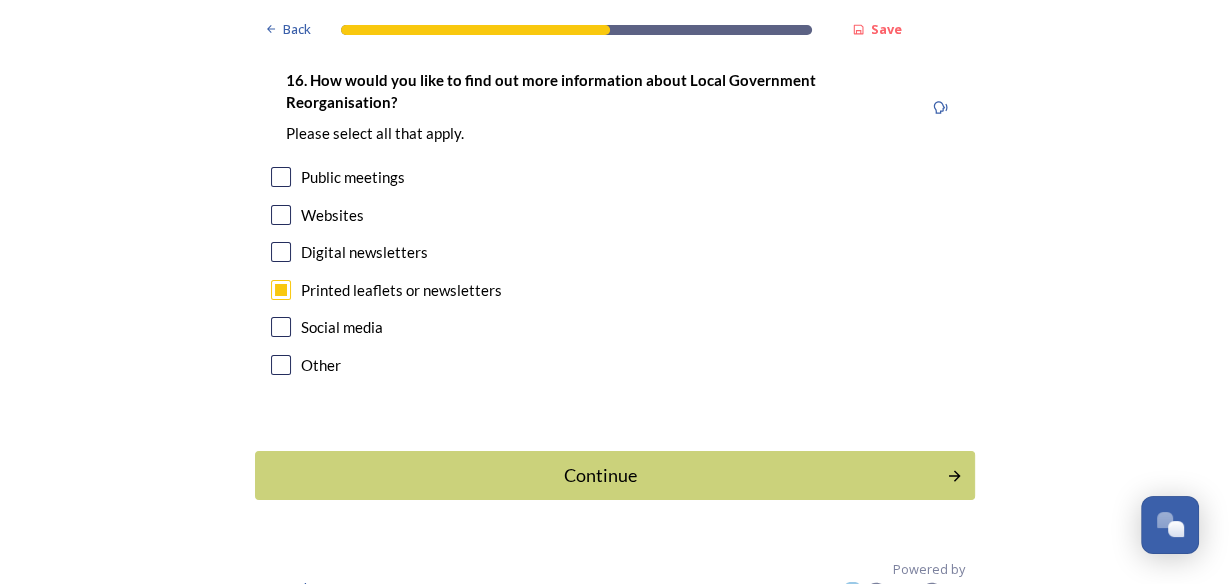 click at bounding box center (281, 215) 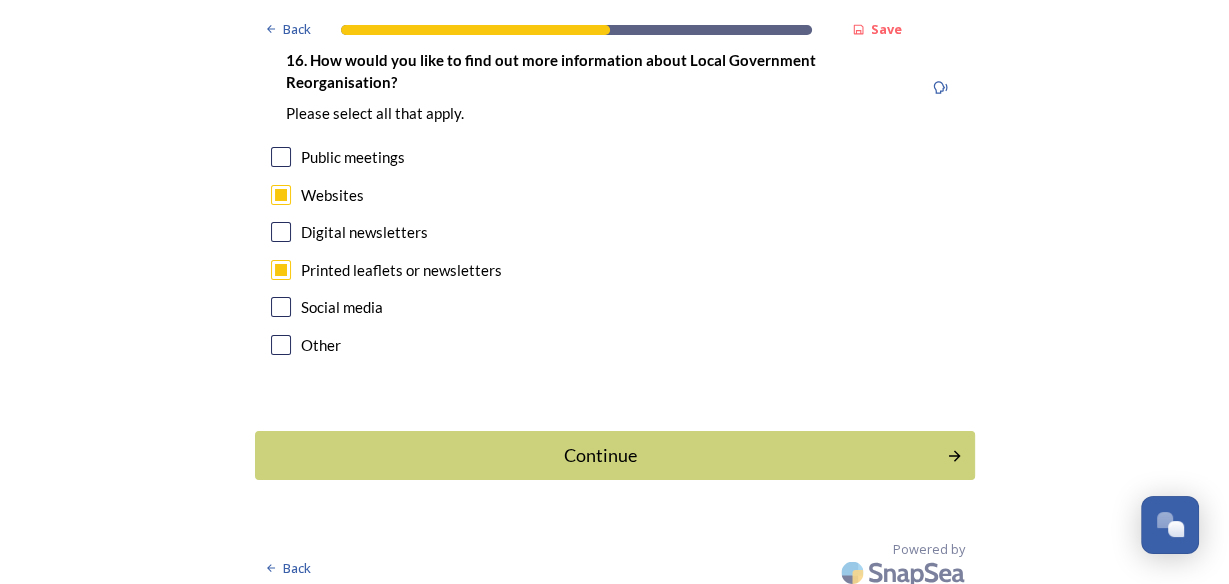 scroll, scrollTop: 6031, scrollLeft: 0, axis: vertical 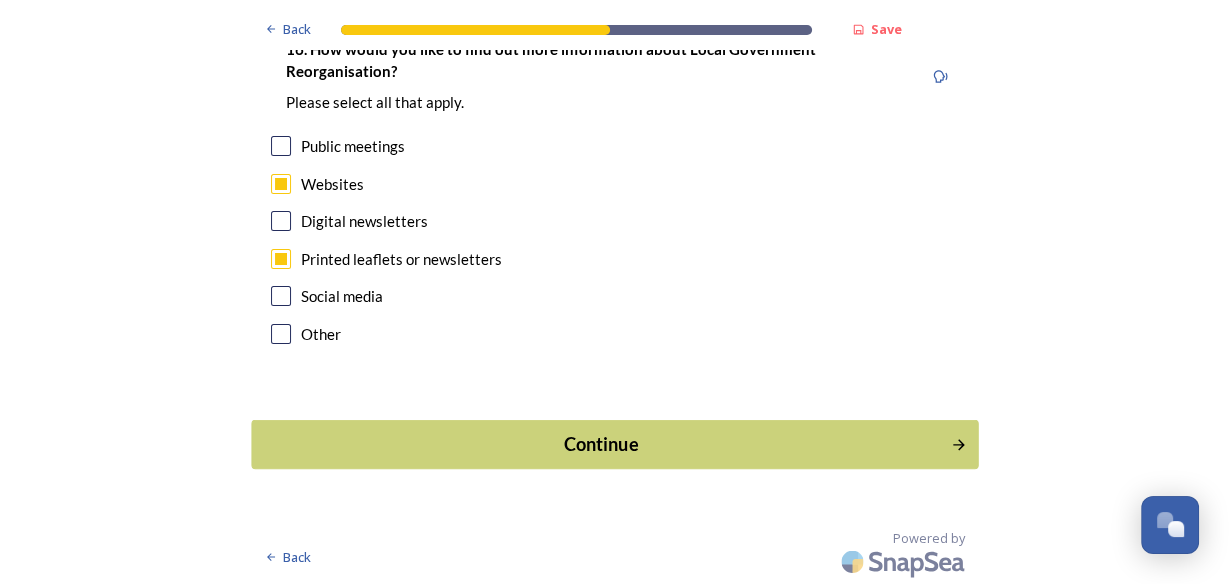 click on "Continue" at bounding box center [600, 444] 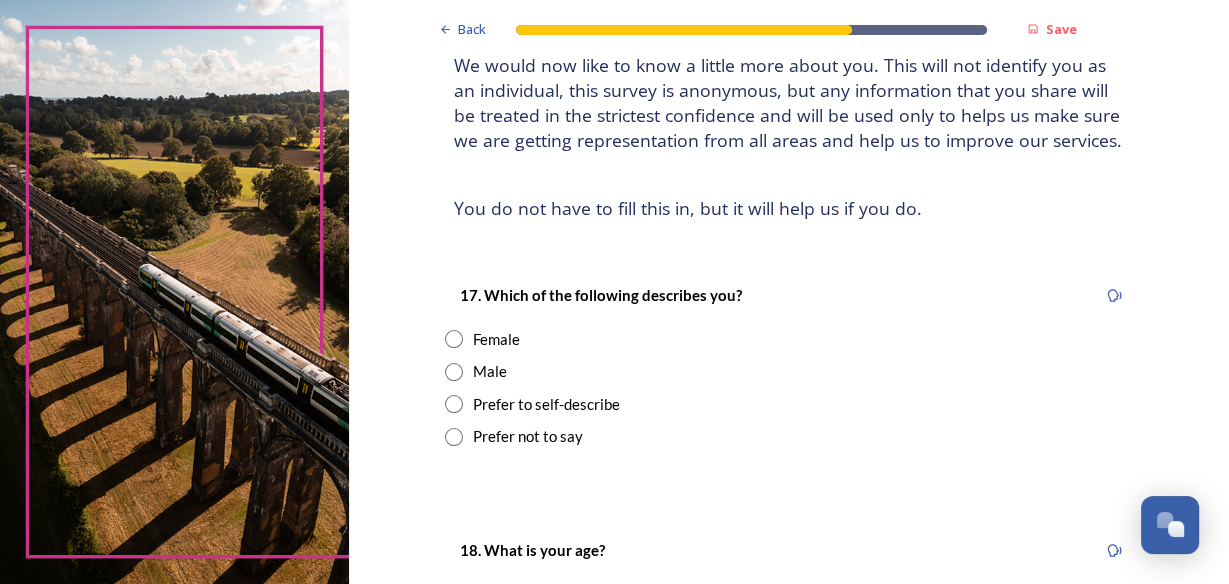 scroll, scrollTop: 160, scrollLeft: 0, axis: vertical 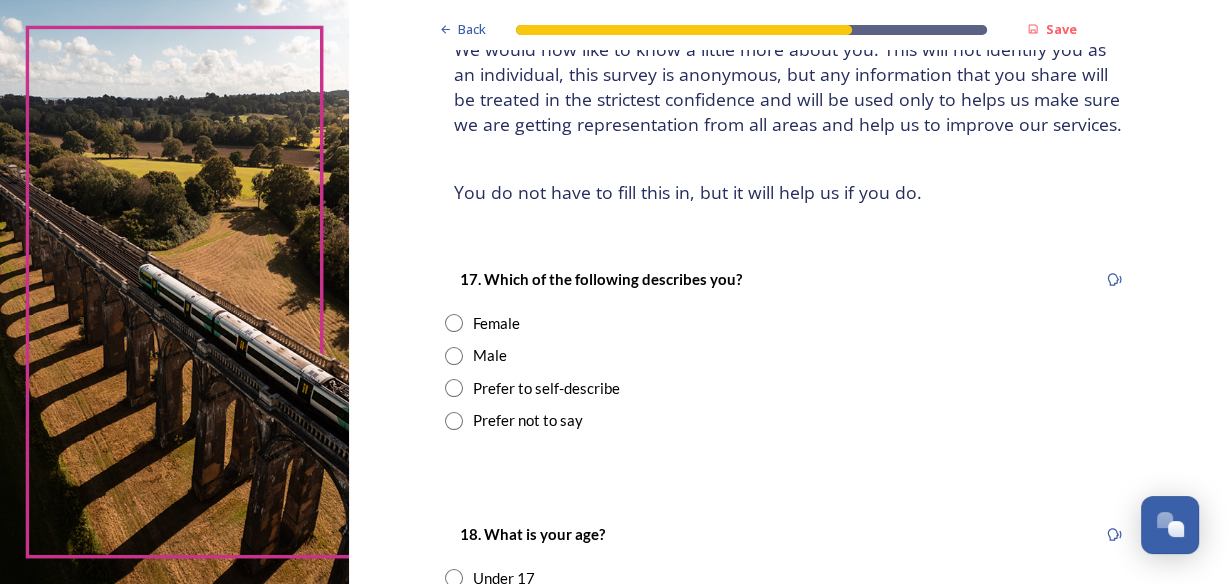 click at bounding box center (454, 356) 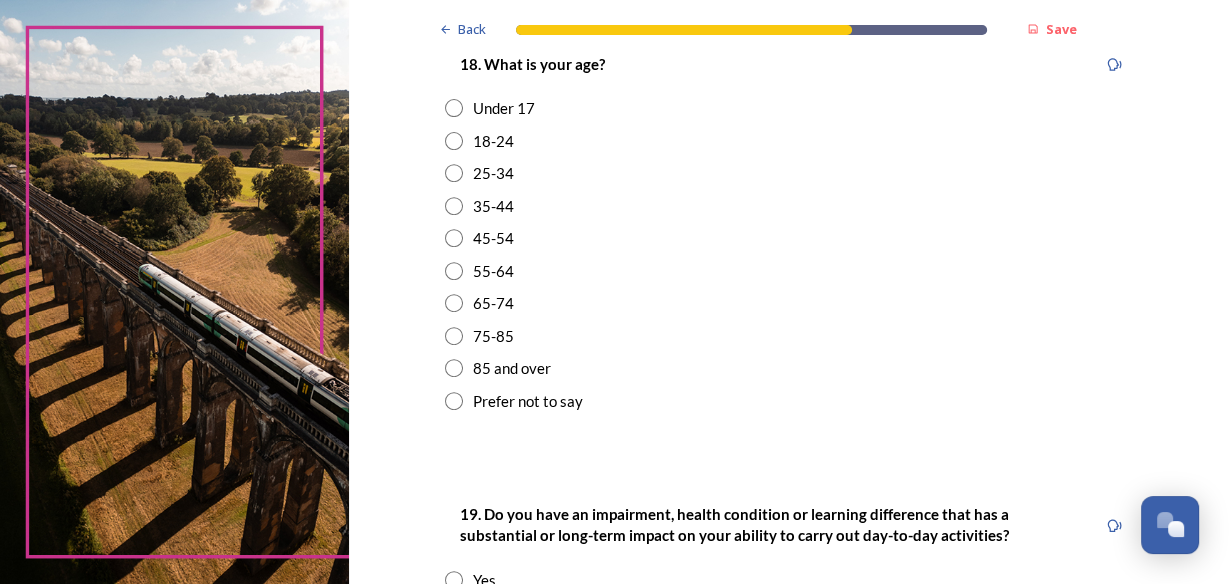 scroll, scrollTop: 640, scrollLeft: 0, axis: vertical 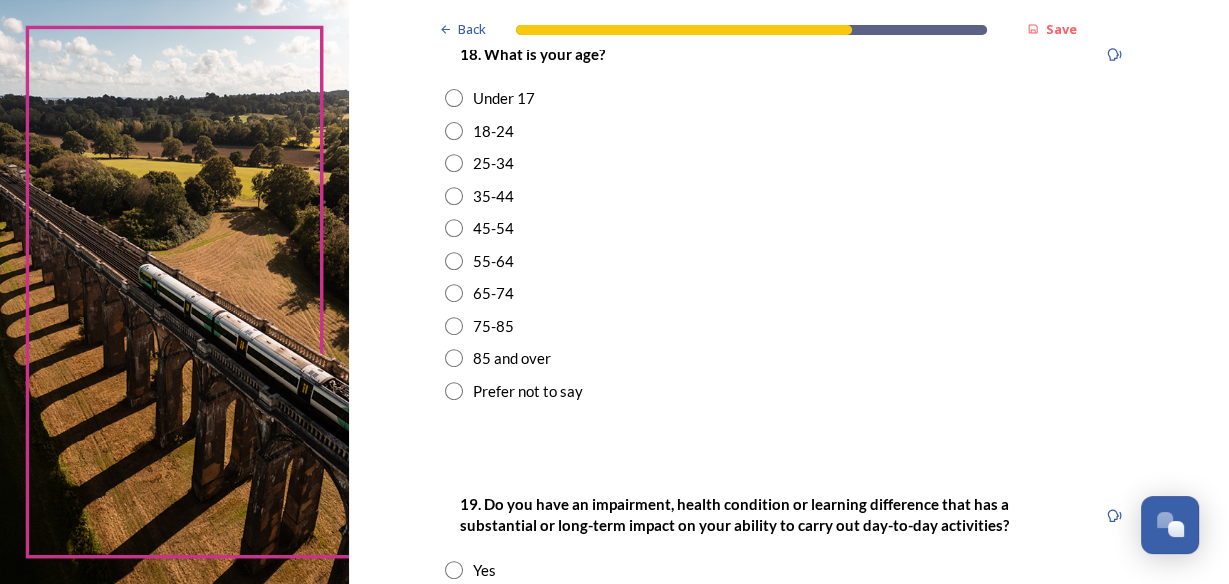 click at bounding box center [454, 293] 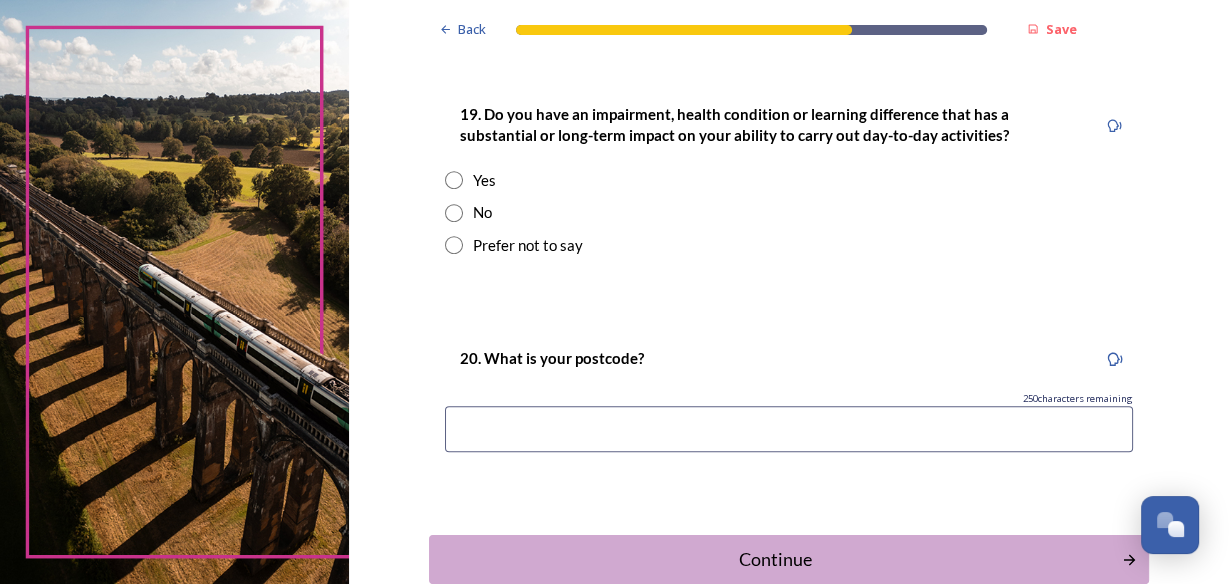 scroll, scrollTop: 1040, scrollLeft: 0, axis: vertical 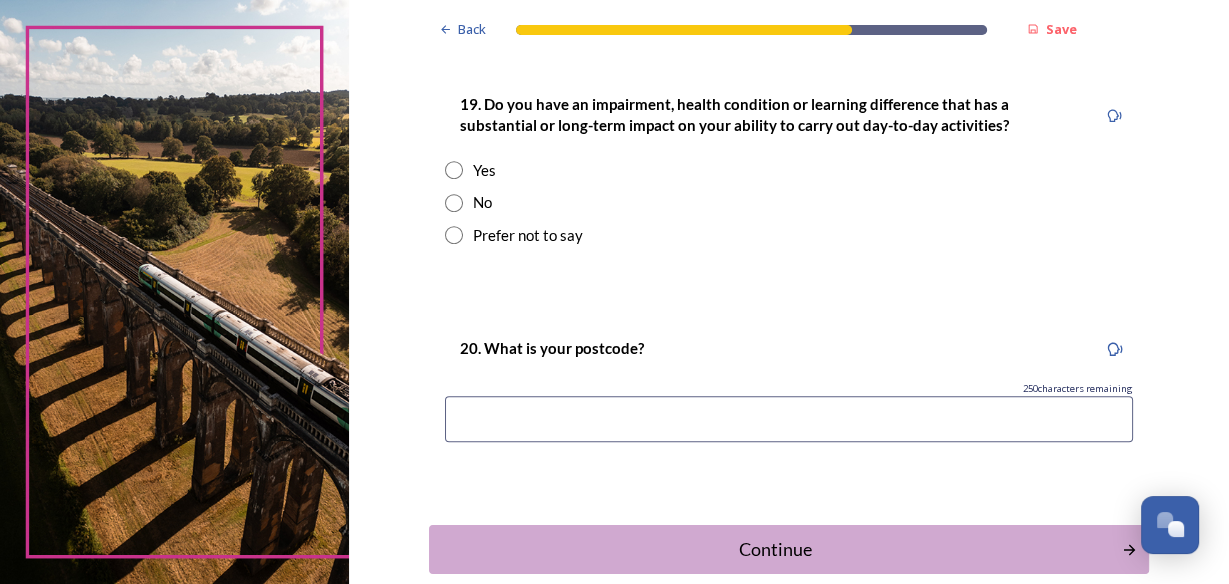 click at bounding box center [454, 203] 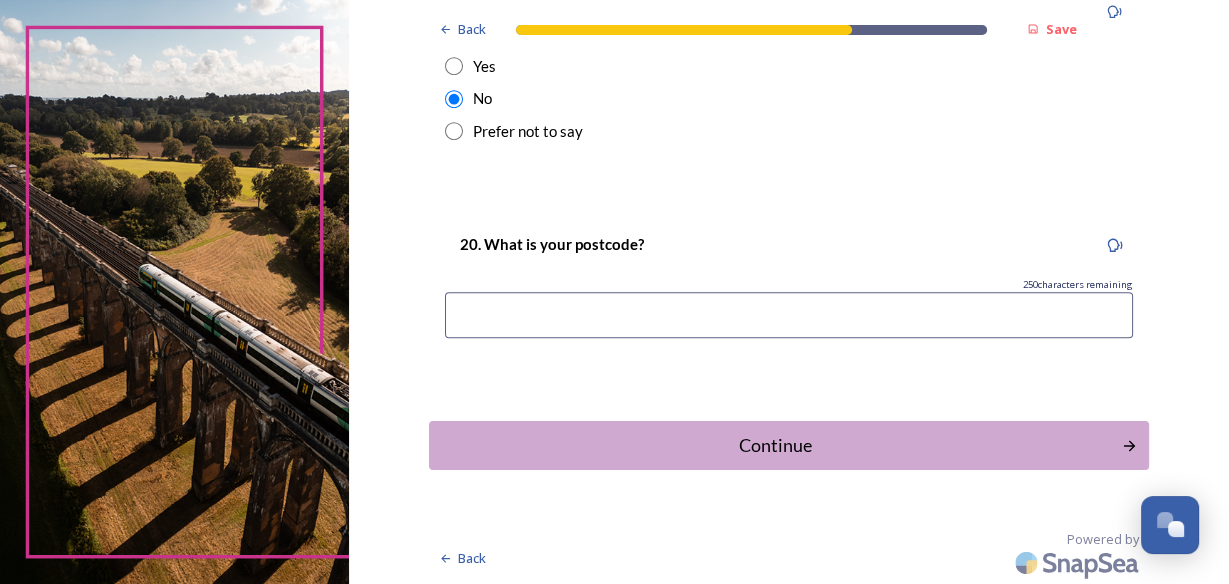 scroll, scrollTop: 1144, scrollLeft: 0, axis: vertical 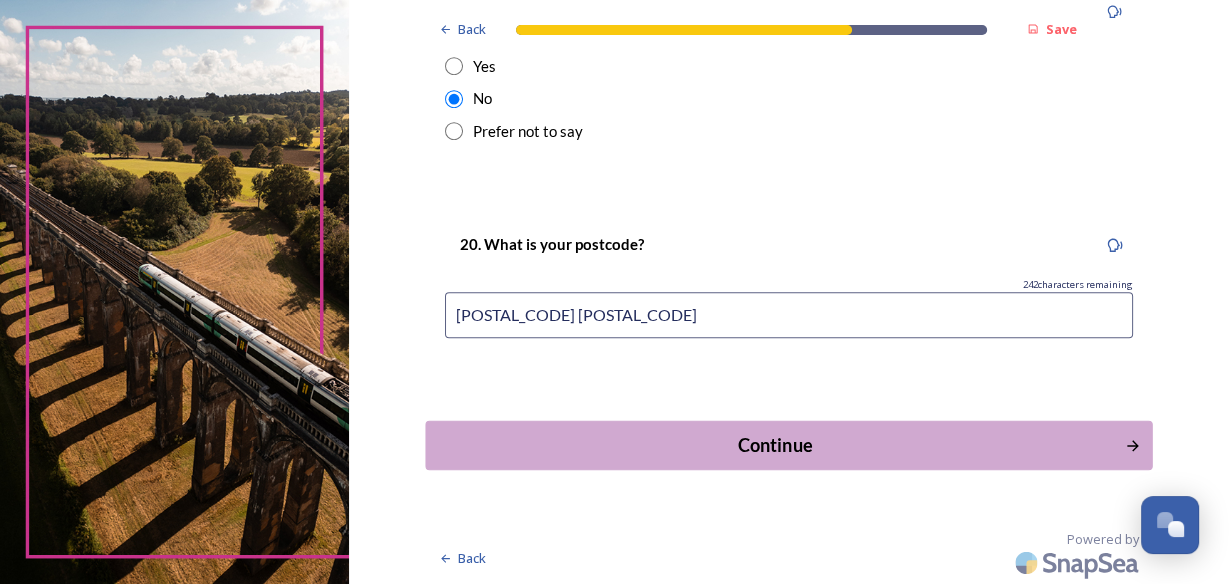 type on "[POSTAL_CODE] [POSTAL_CODE]" 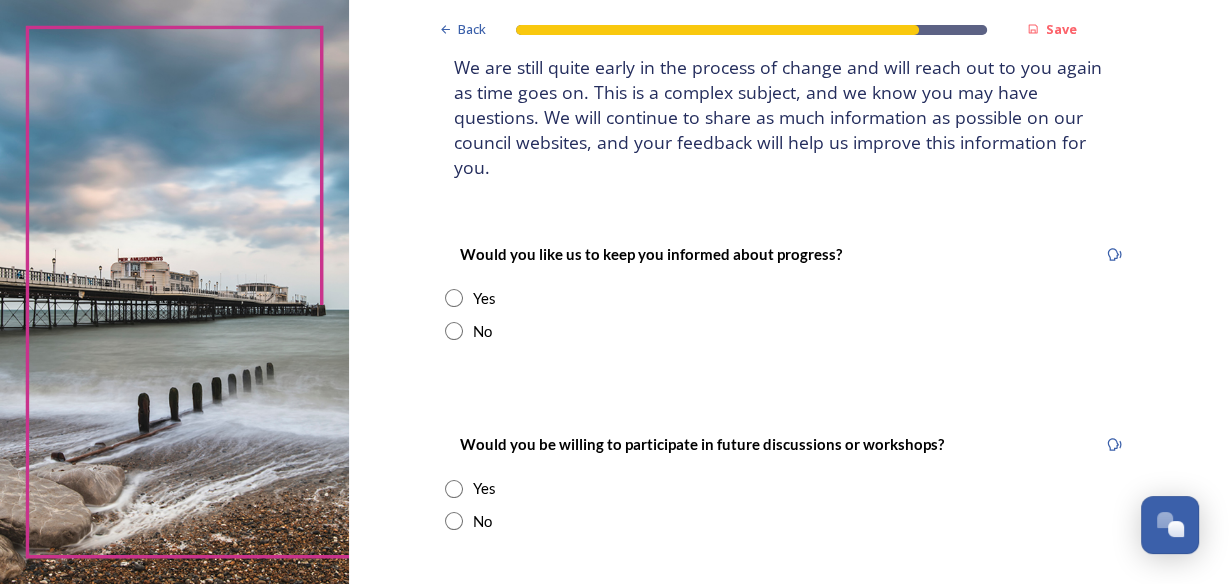 scroll, scrollTop: 160, scrollLeft: 0, axis: vertical 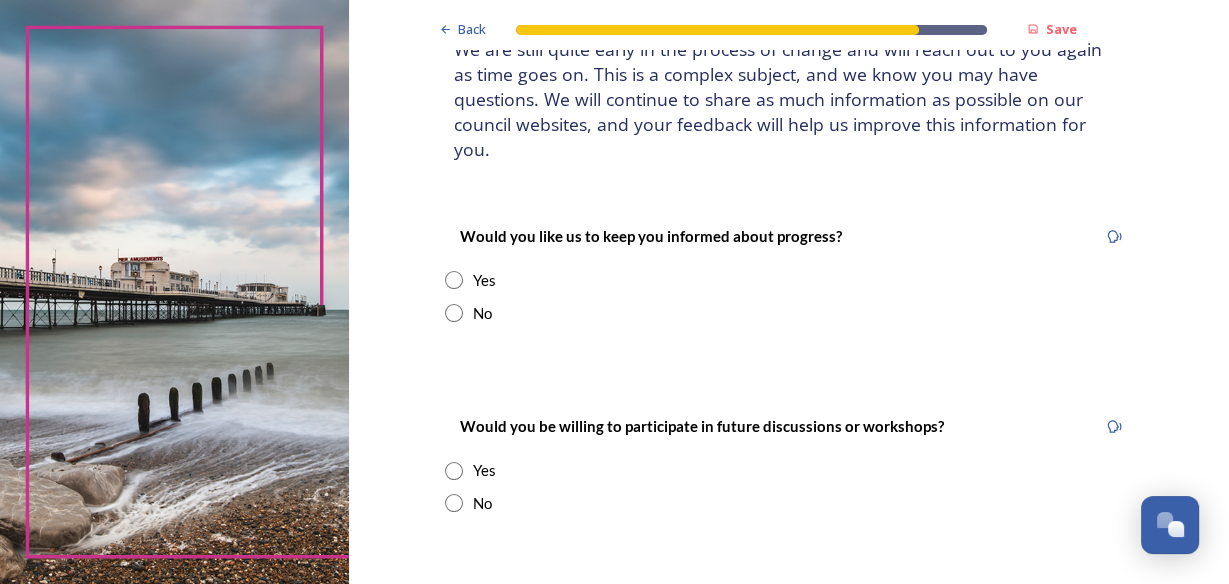 click at bounding box center (454, 280) 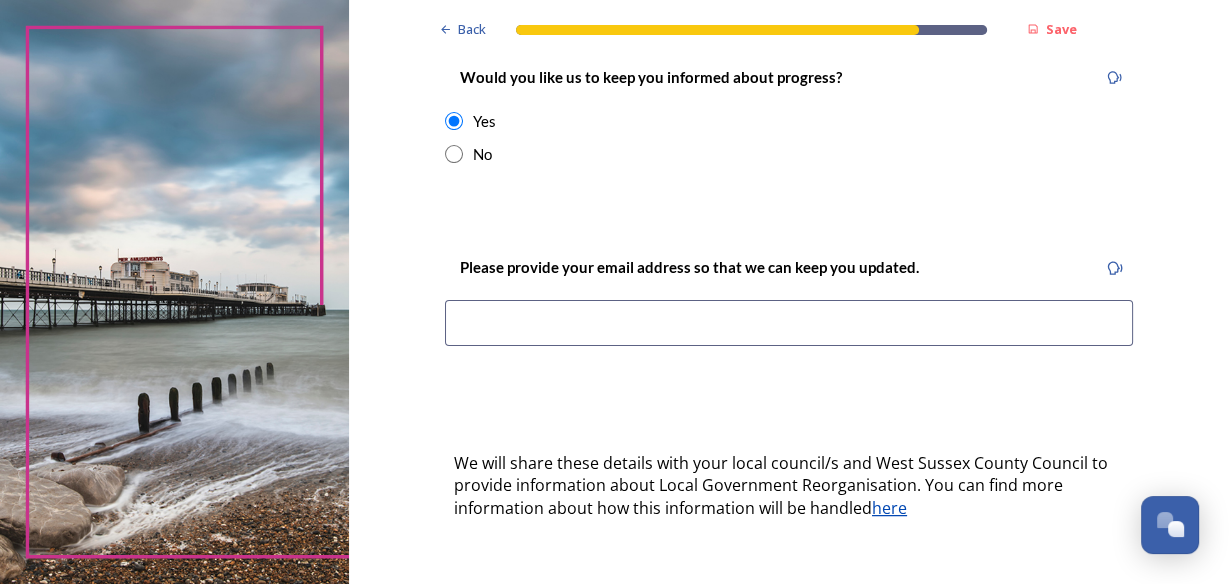 scroll, scrollTop: 320, scrollLeft: 0, axis: vertical 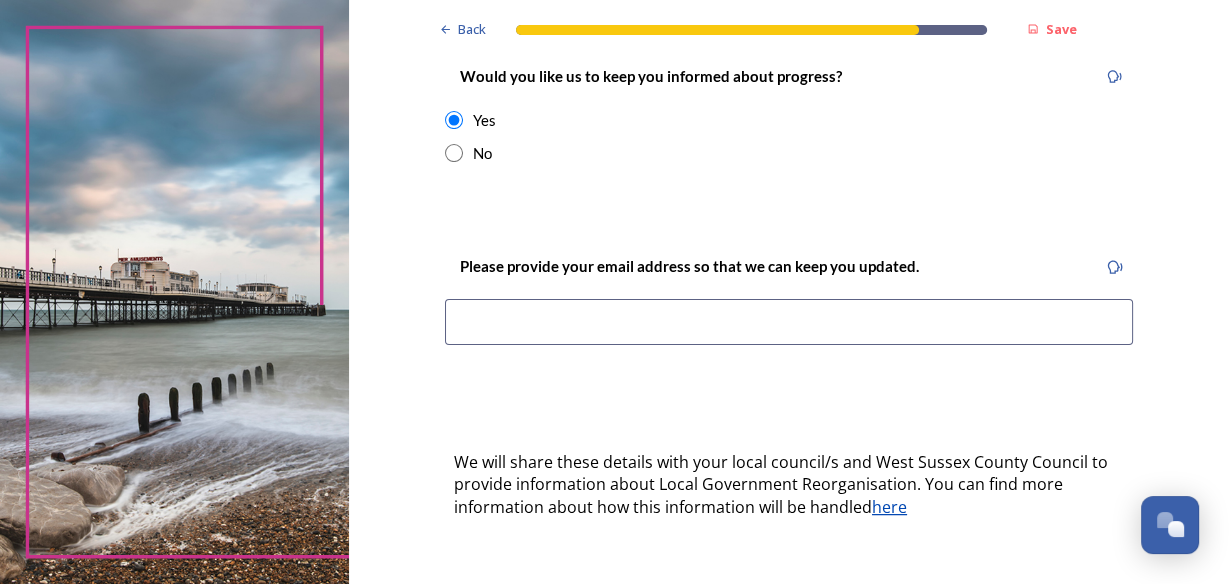 click at bounding box center [789, 322] 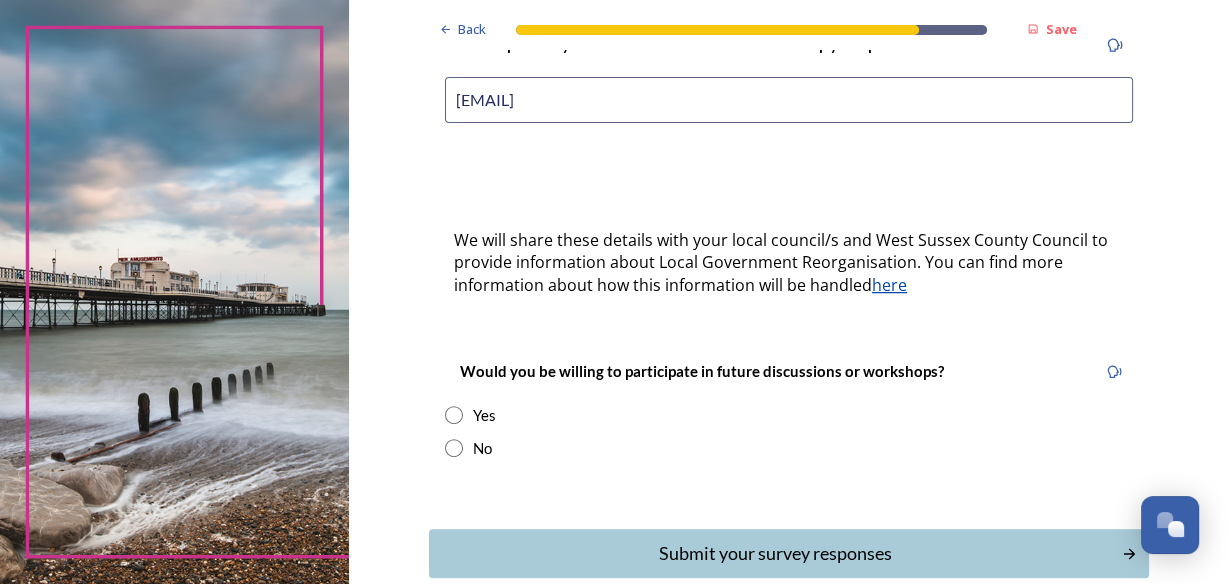 scroll, scrollTop: 625, scrollLeft: 0, axis: vertical 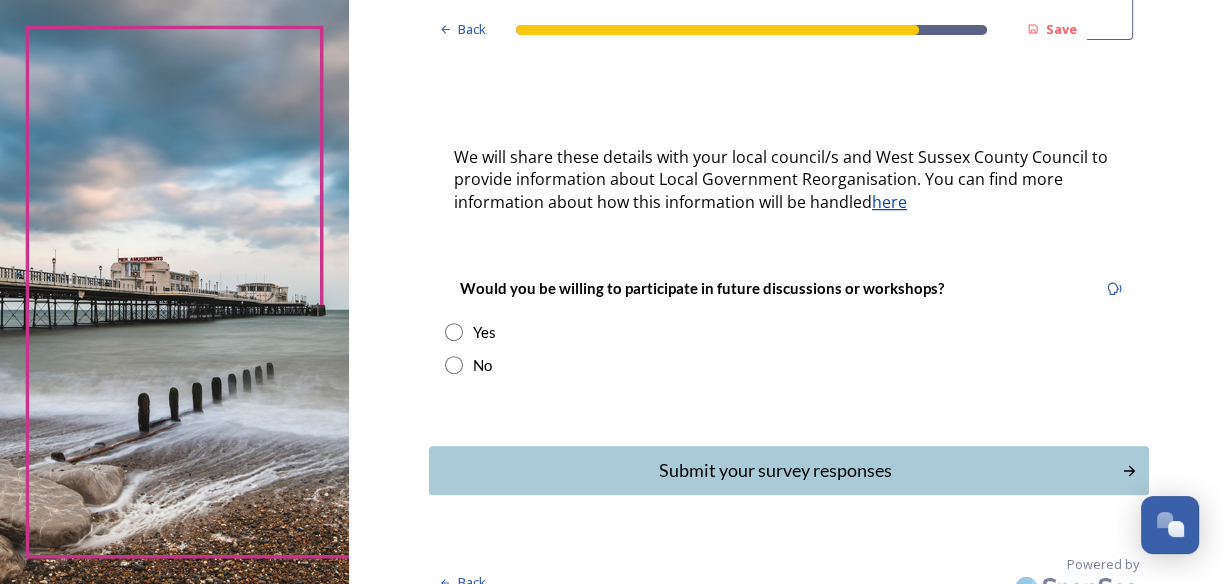 click at bounding box center [454, 365] 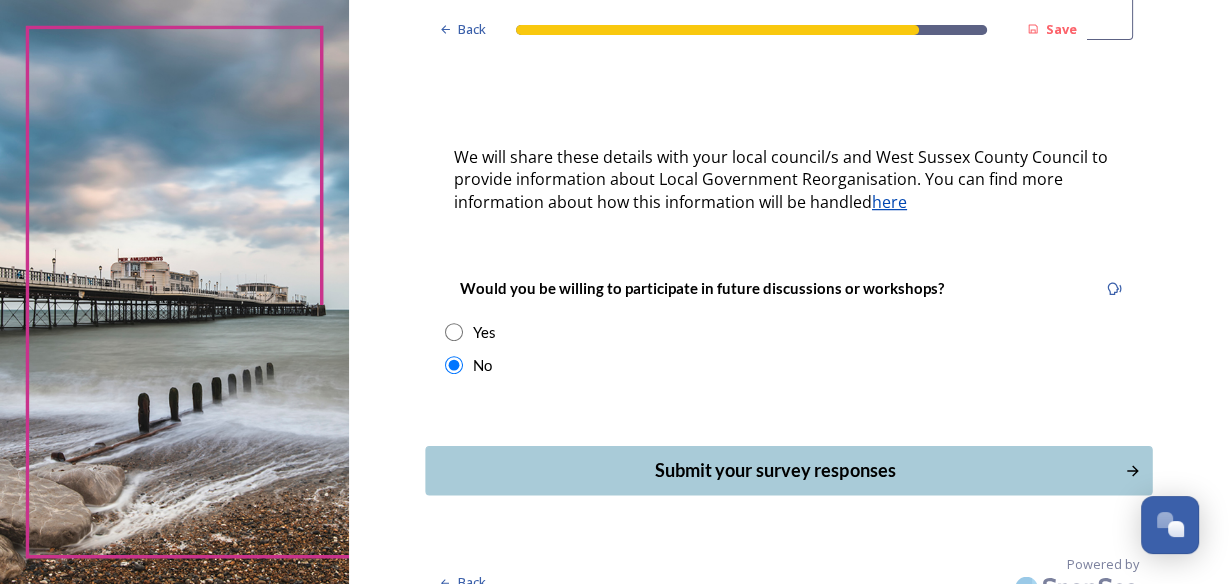 click on "Submit your survey responses" at bounding box center (774, 470) 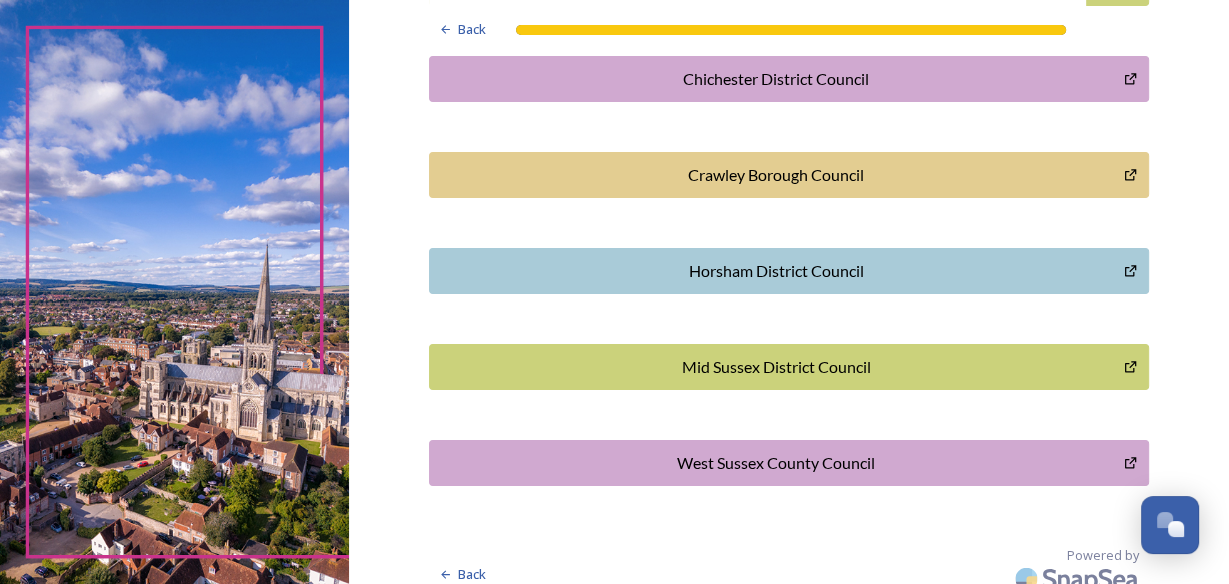 scroll, scrollTop: 699, scrollLeft: 0, axis: vertical 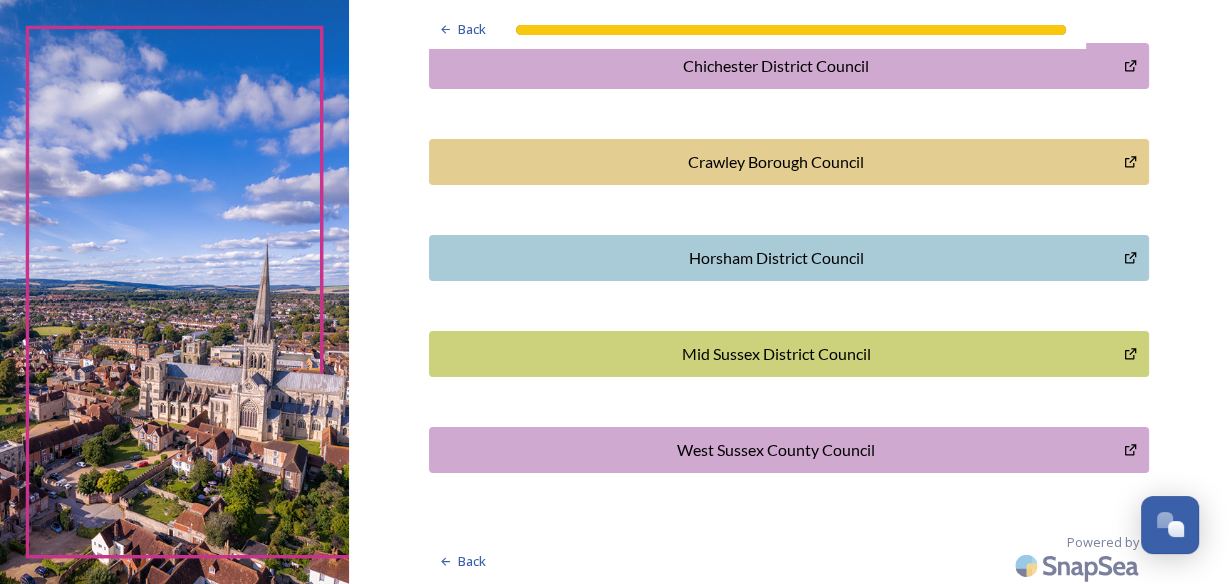 click on "Mid Sussex District Council" at bounding box center (776, 354) 